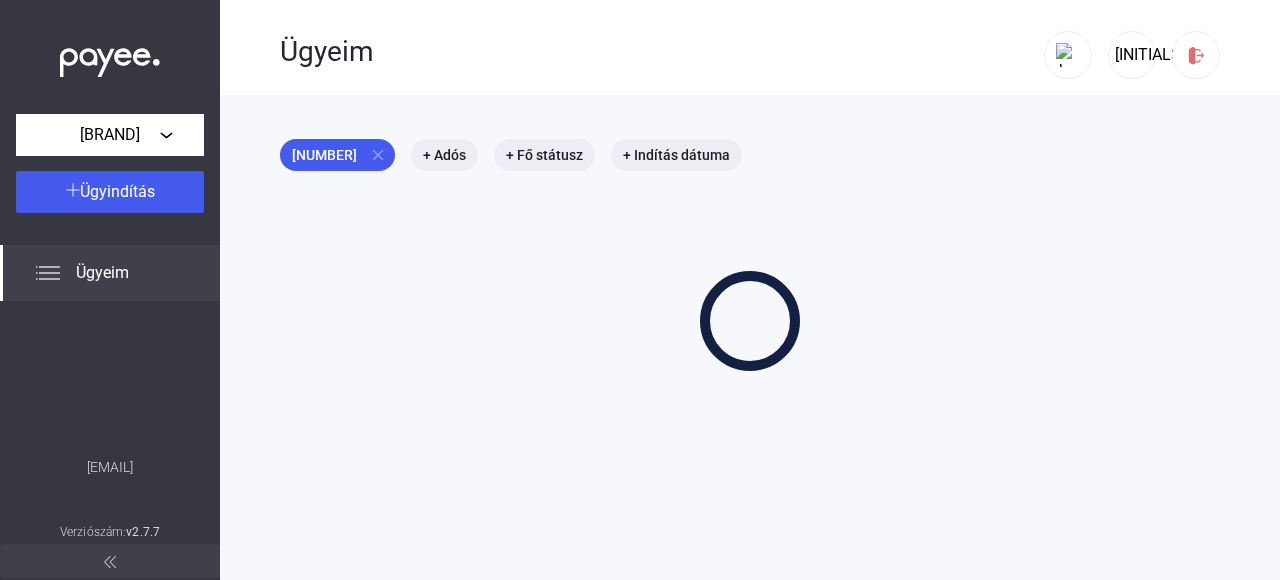 scroll, scrollTop: 0, scrollLeft: 0, axis: both 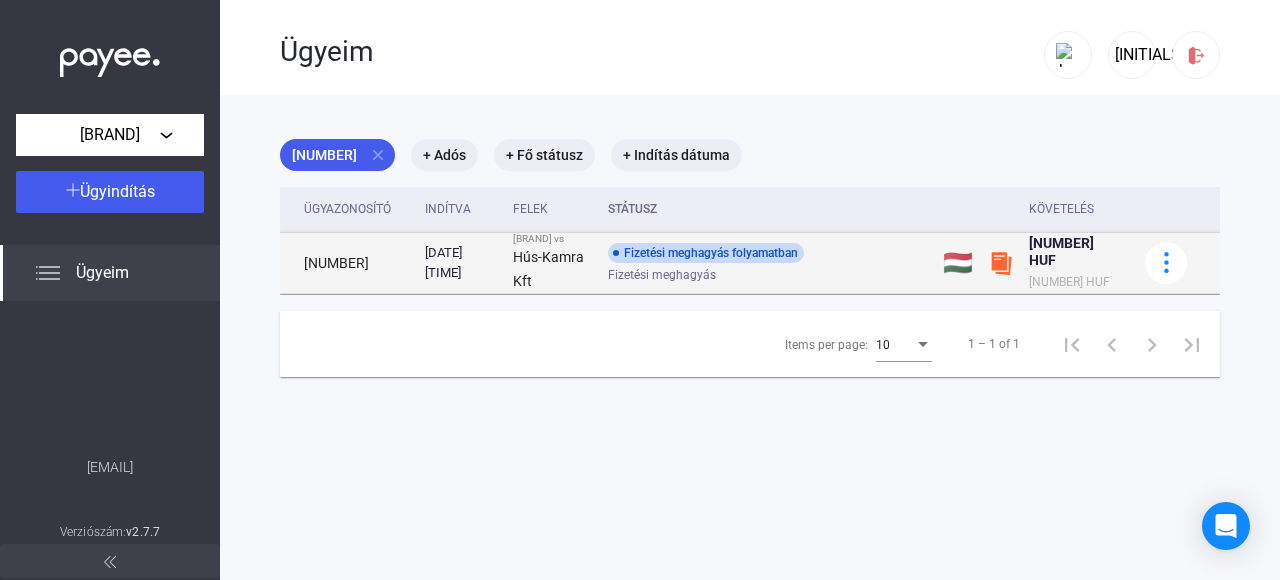 click on "Fizetési meghagyás folyamatban" at bounding box center [706, 253] 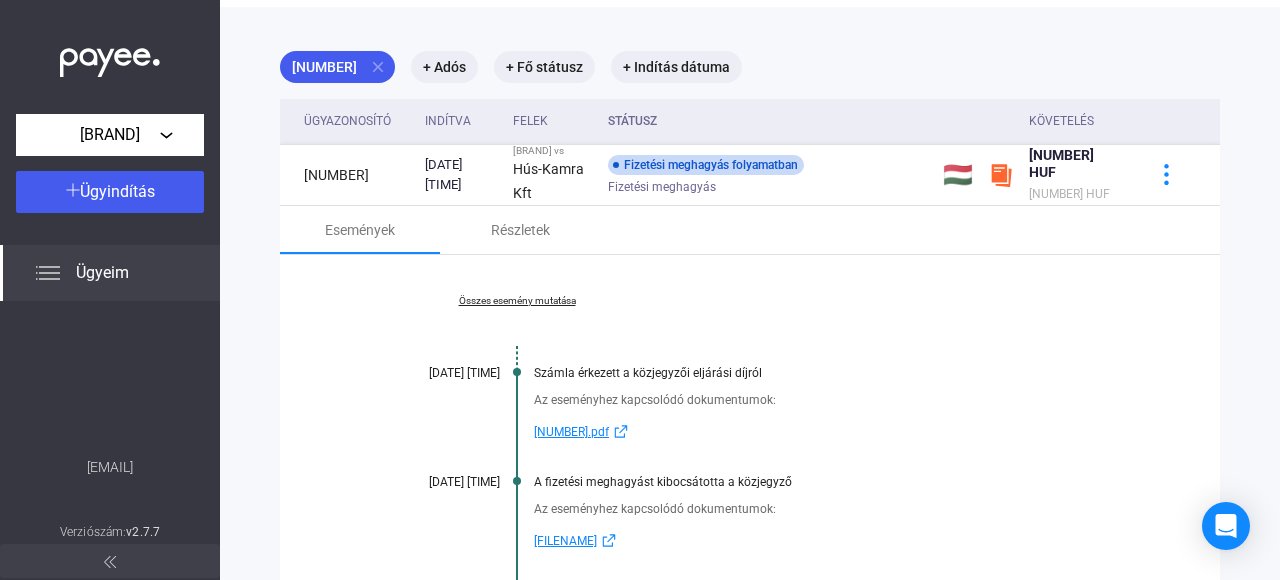 scroll, scrollTop: 64, scrollLeft: 0, axis: vertical 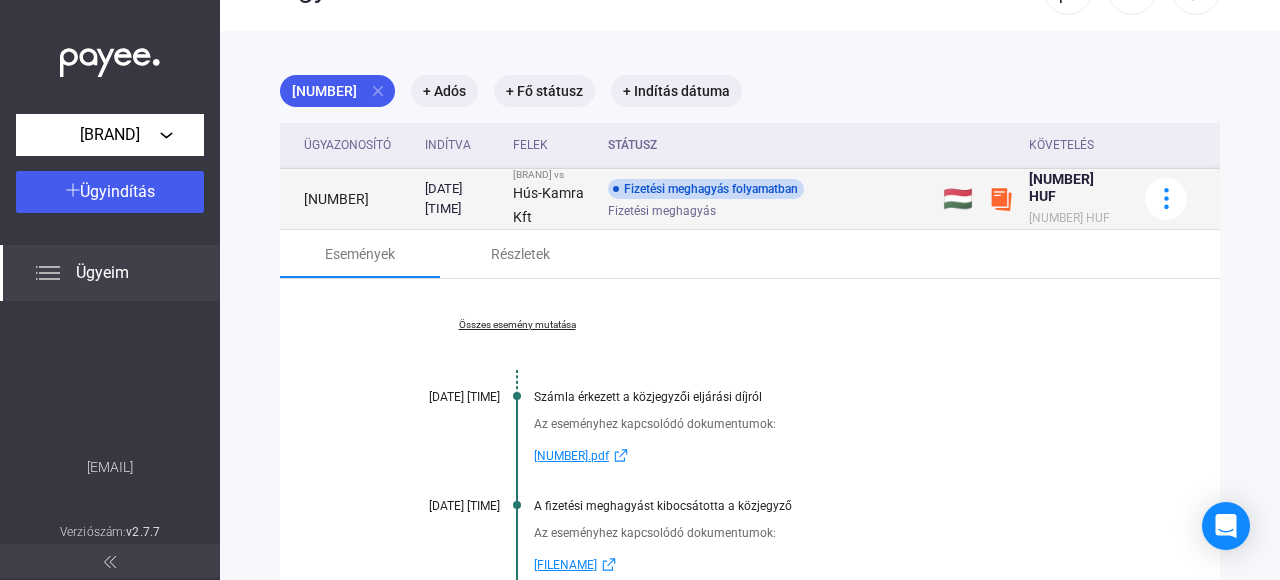 click at bounding box center (1001, 199) 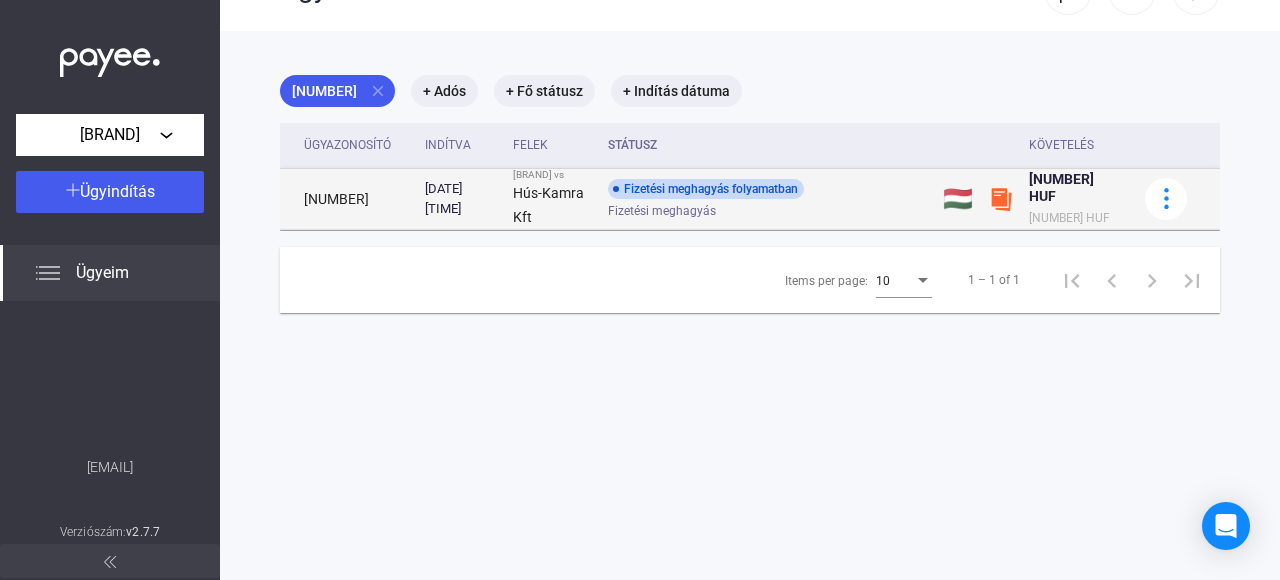 click at bounding box center [1001, 199] 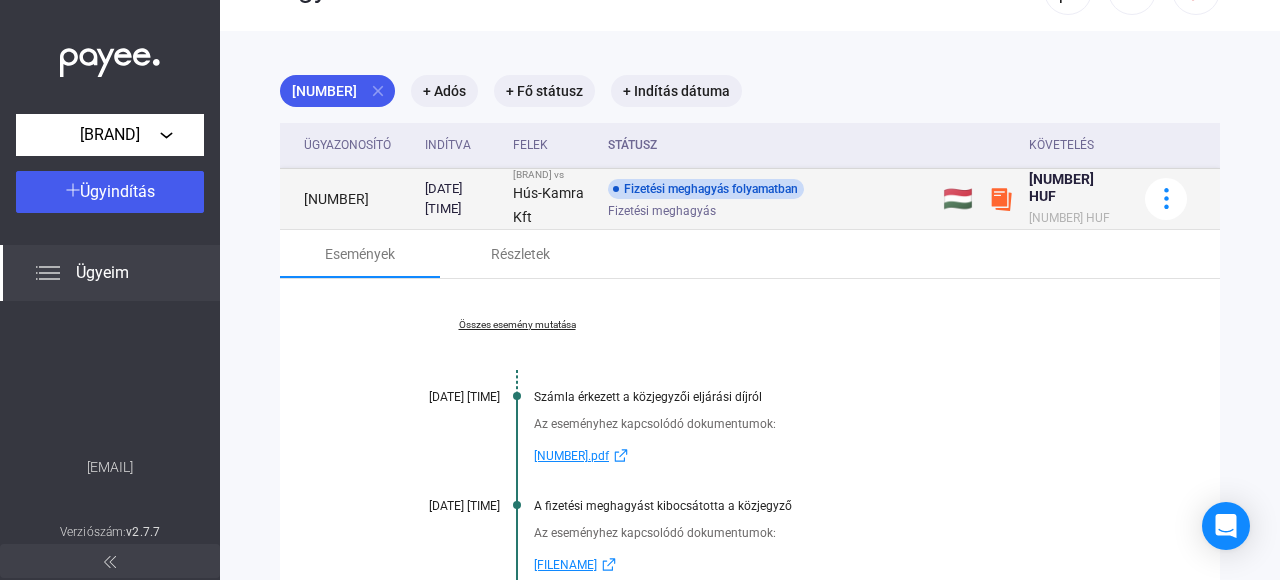 click on "🇭🇺" at bounding box center (958, 198) 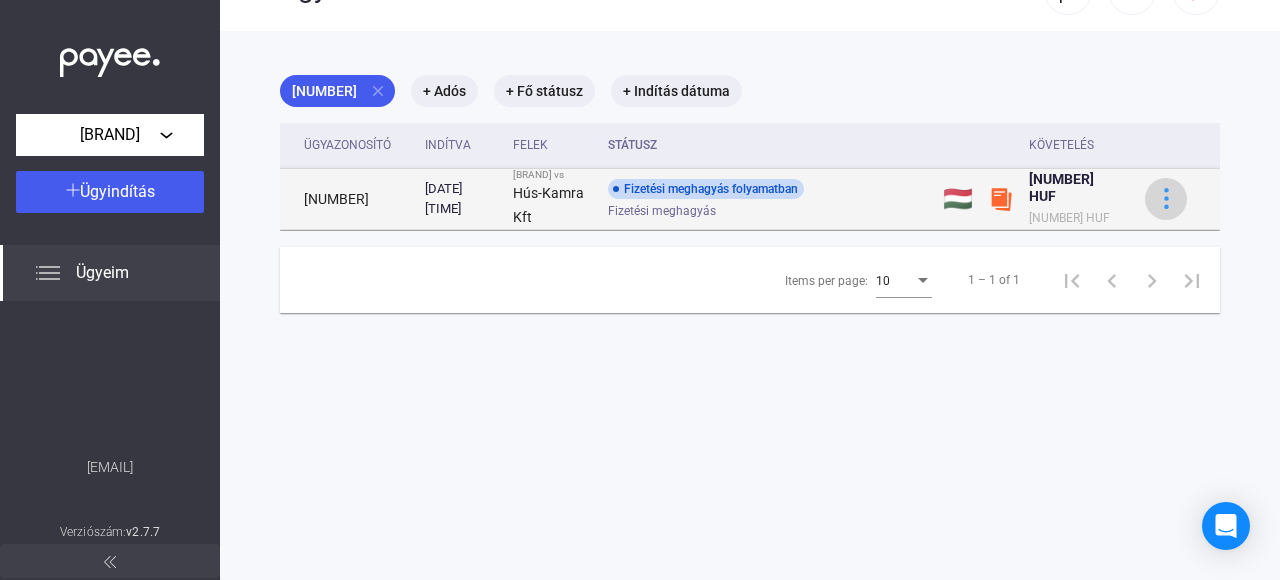 click at bounding box center (1166, 198) 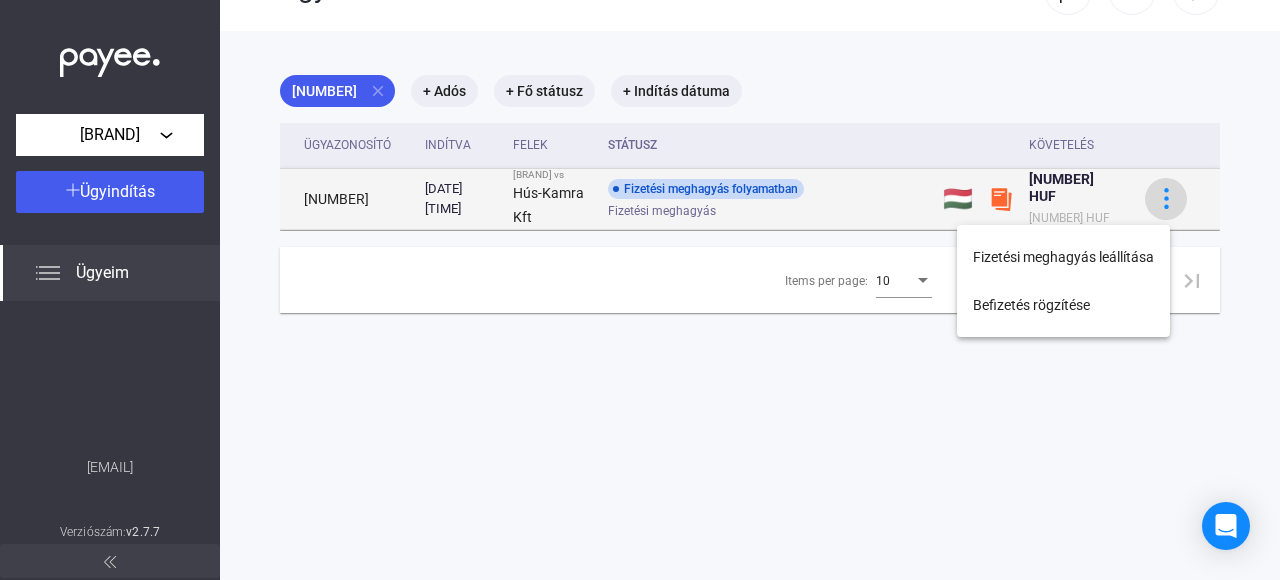 click at bounding box center (640, 290) 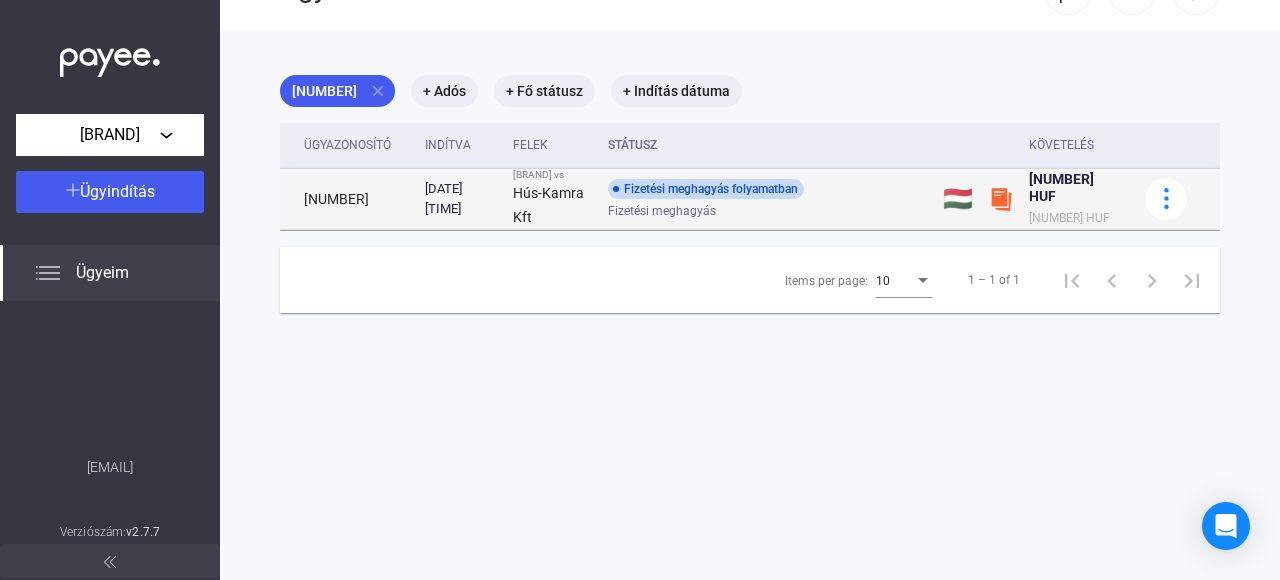 click on "[NUMBER]" at bounding box center [348, 198] 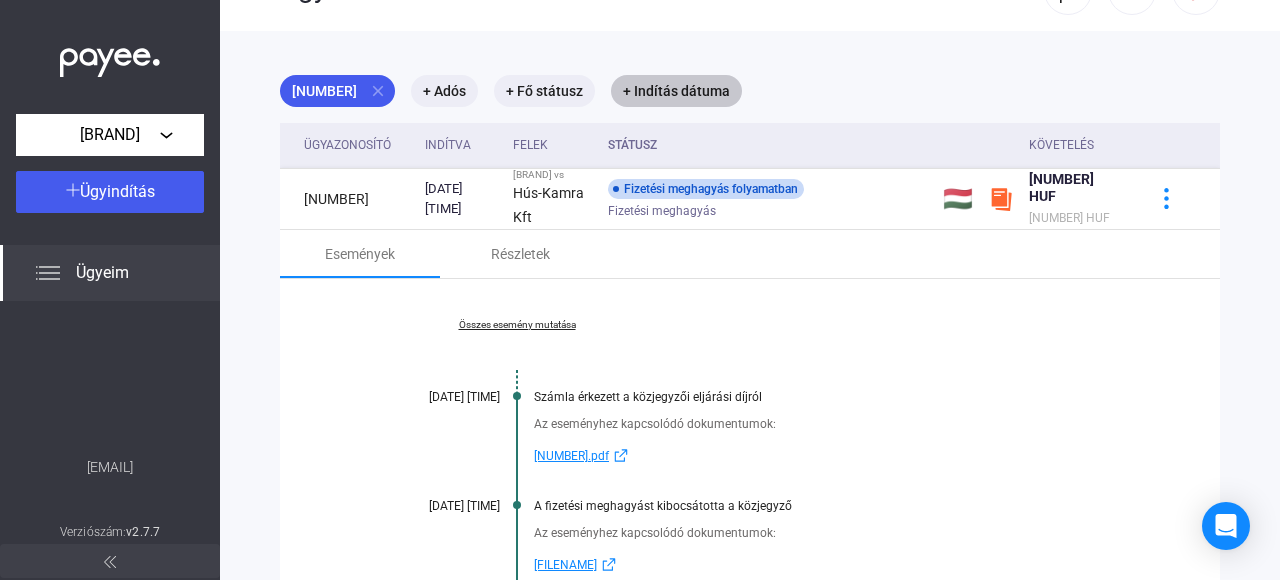 click on "+ Indítás dátuma" at bounding box center [676, 91] 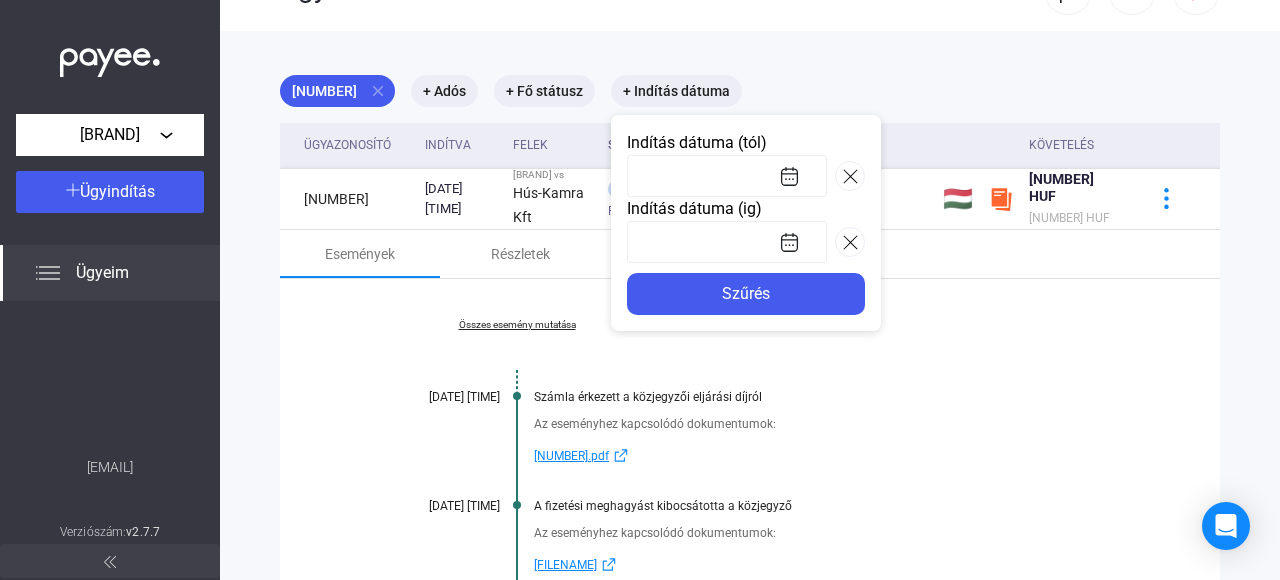 click 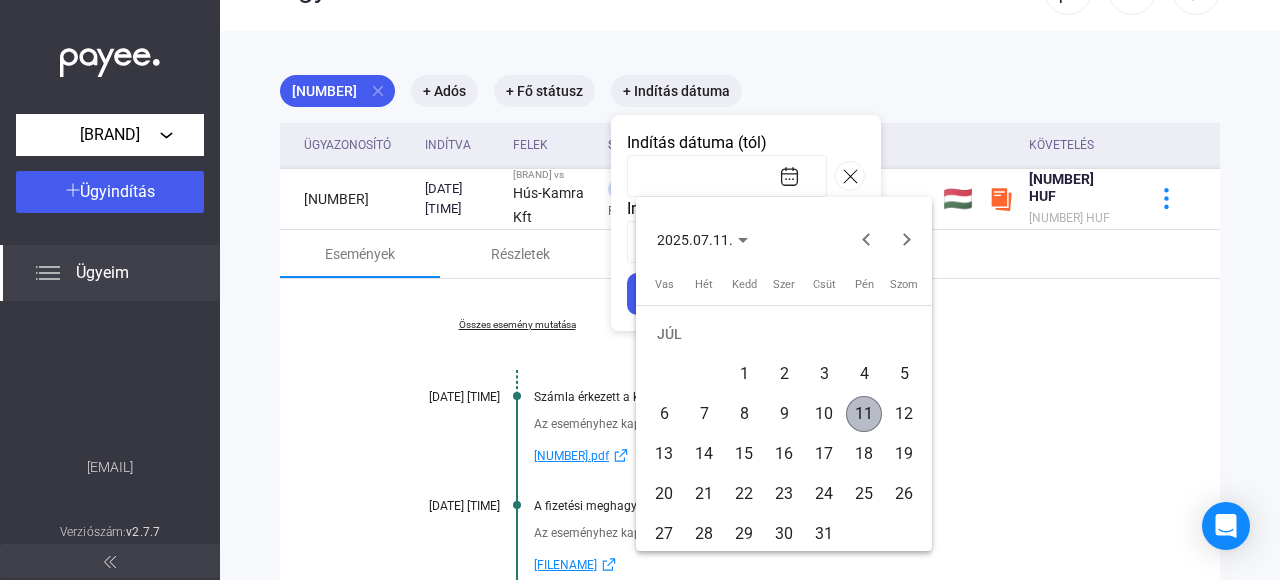 click on "11" at bounding box center (864, 414) 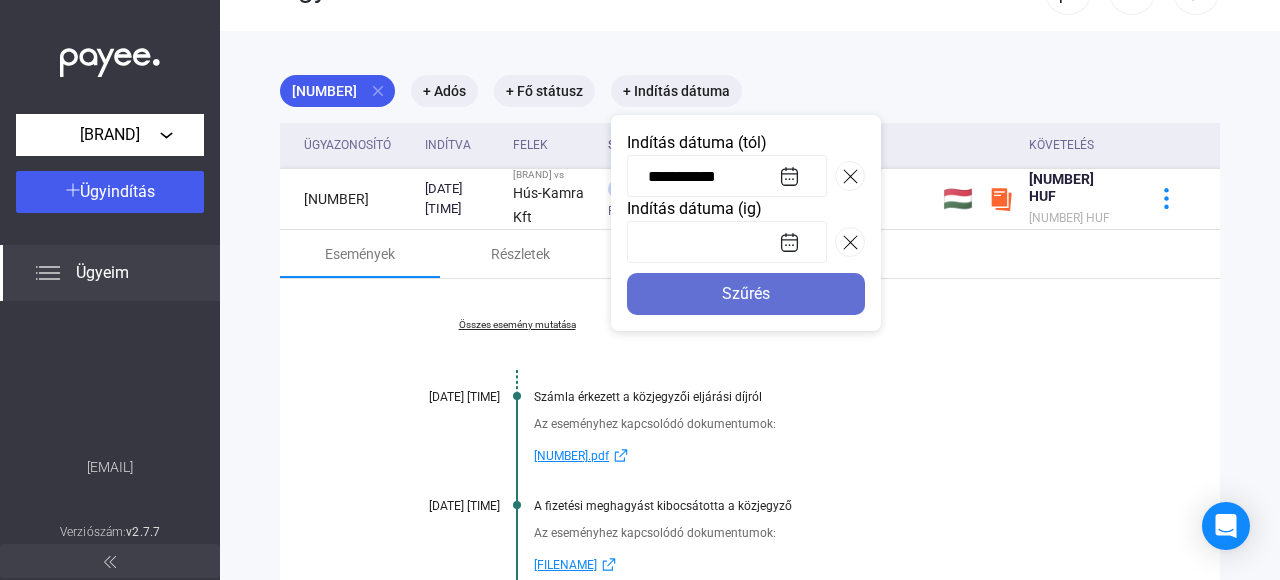 click on "Szűrés" 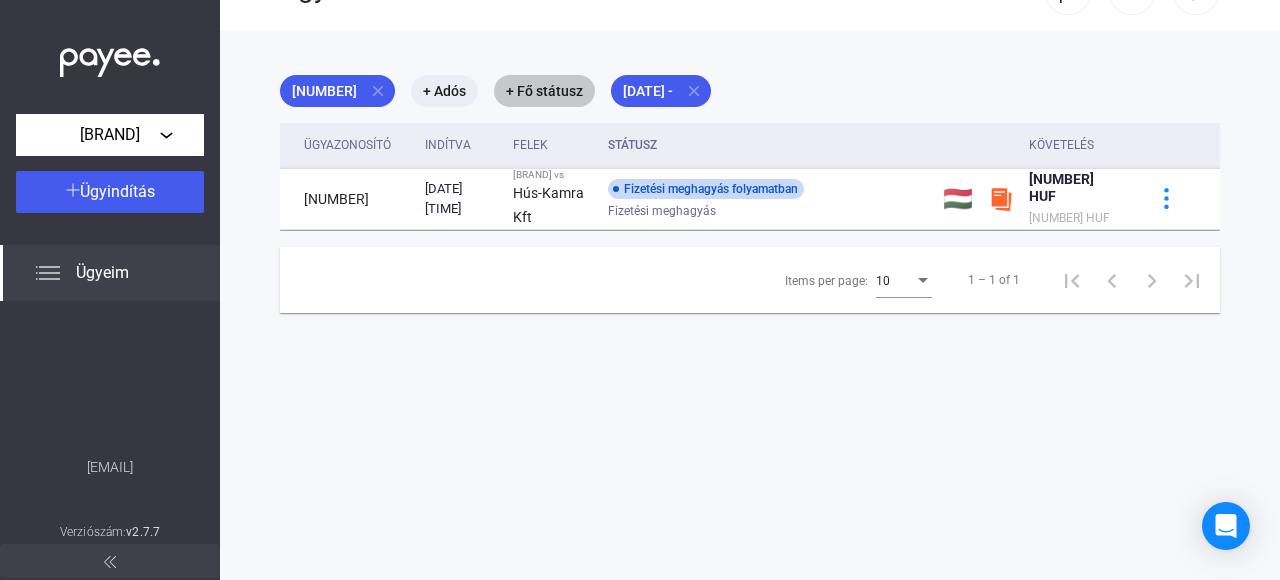 click on "+ Fő státusz" at bounding box center [544, 91] 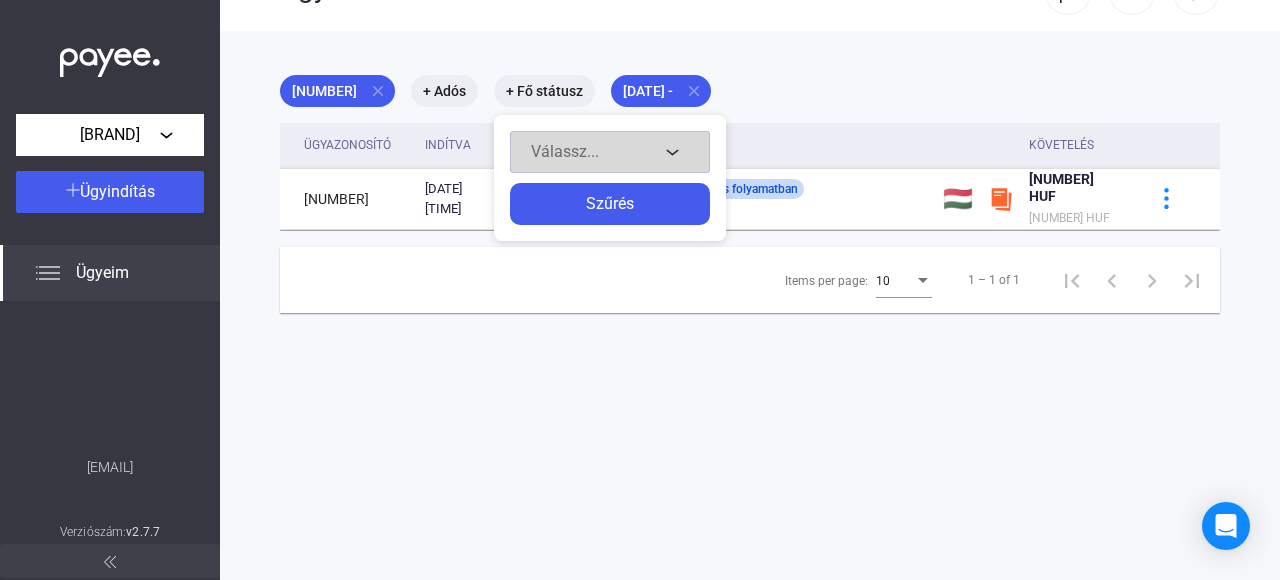 click on "Válassz..." 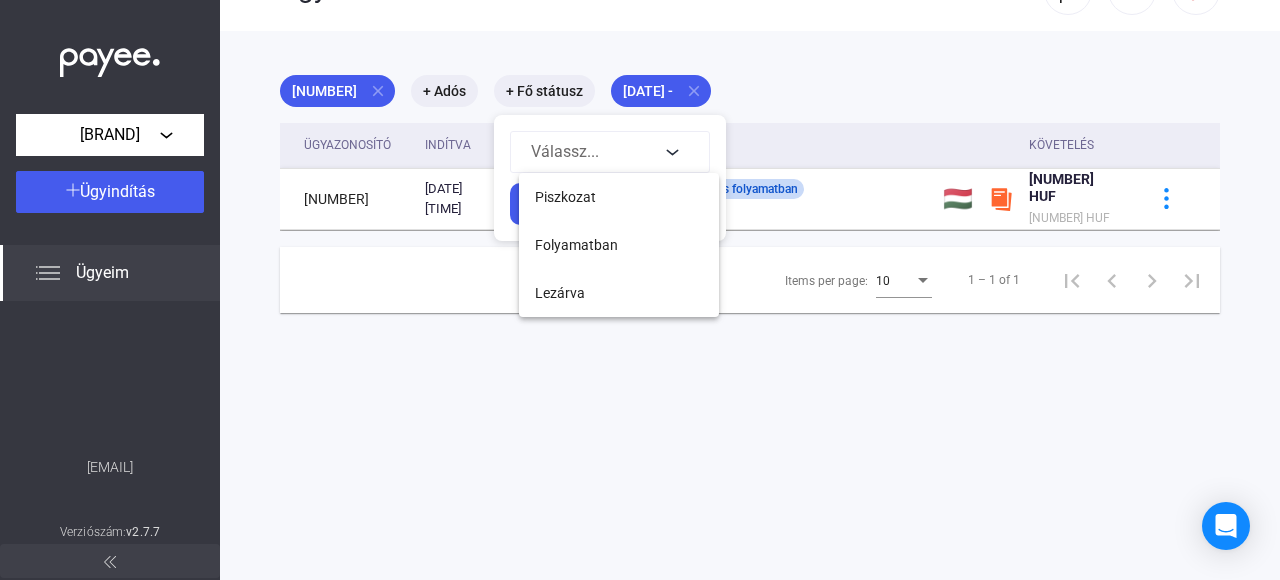 click at bounding box center (640, 290) 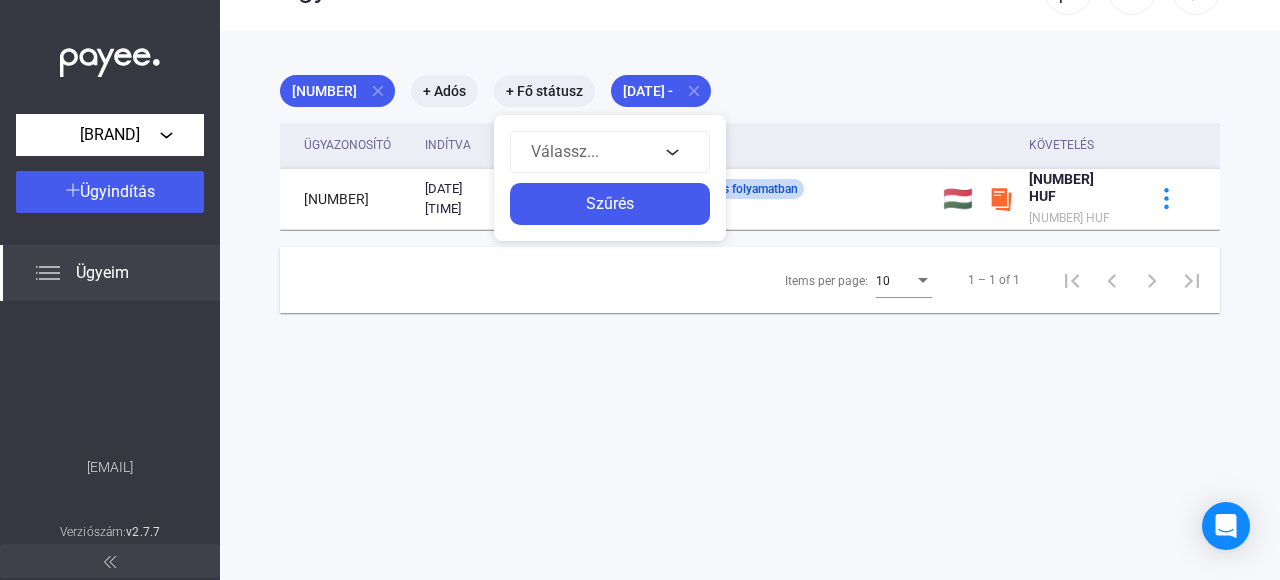 click 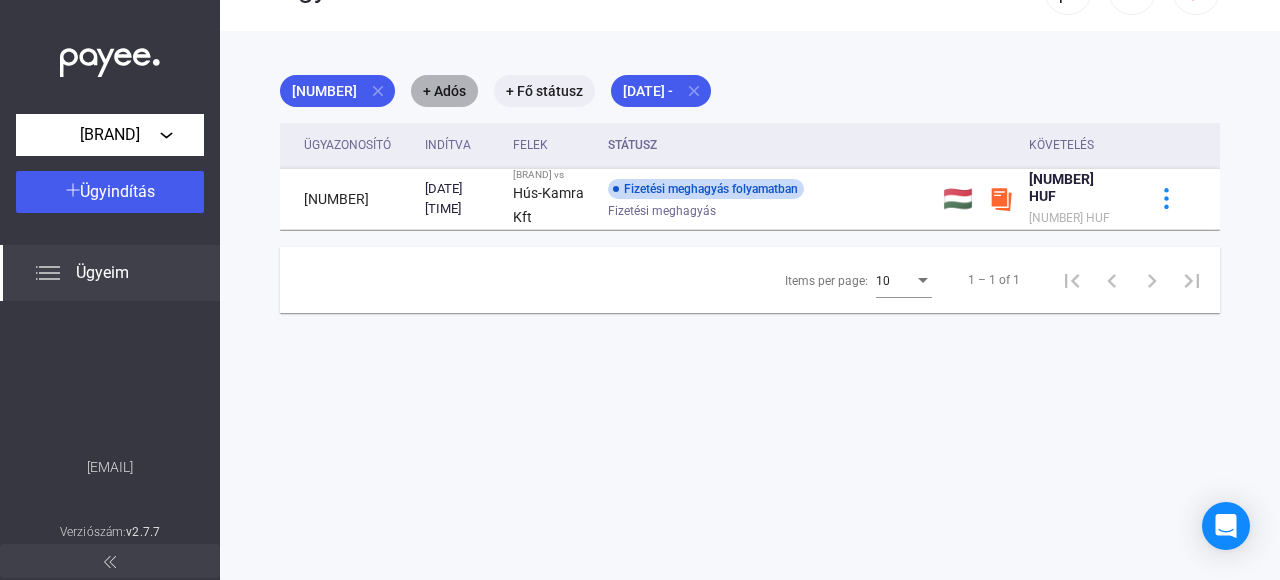 click on "+ Adós" at bounding box center [444, 91] 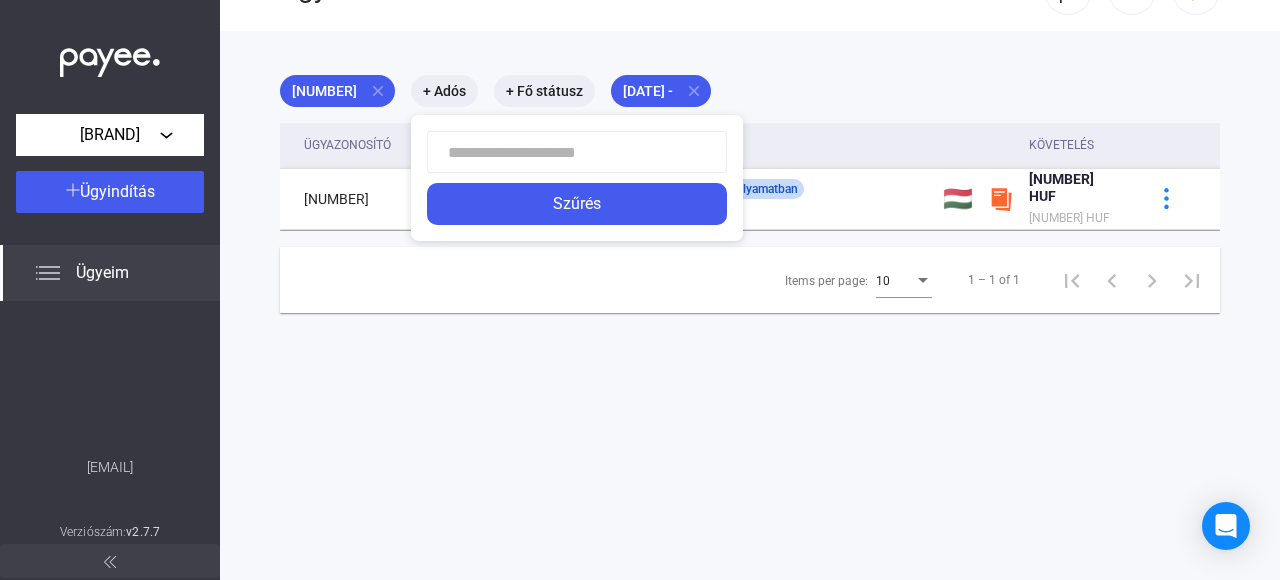 click 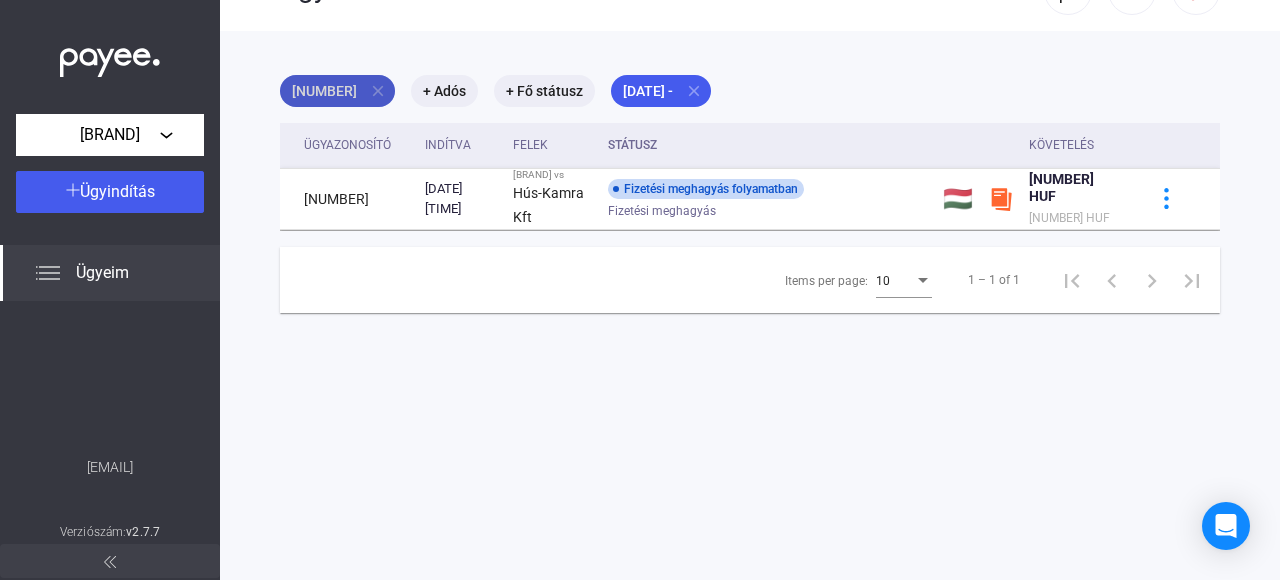 click on "[NUMBER]  close" at bounding box center [337, 91] 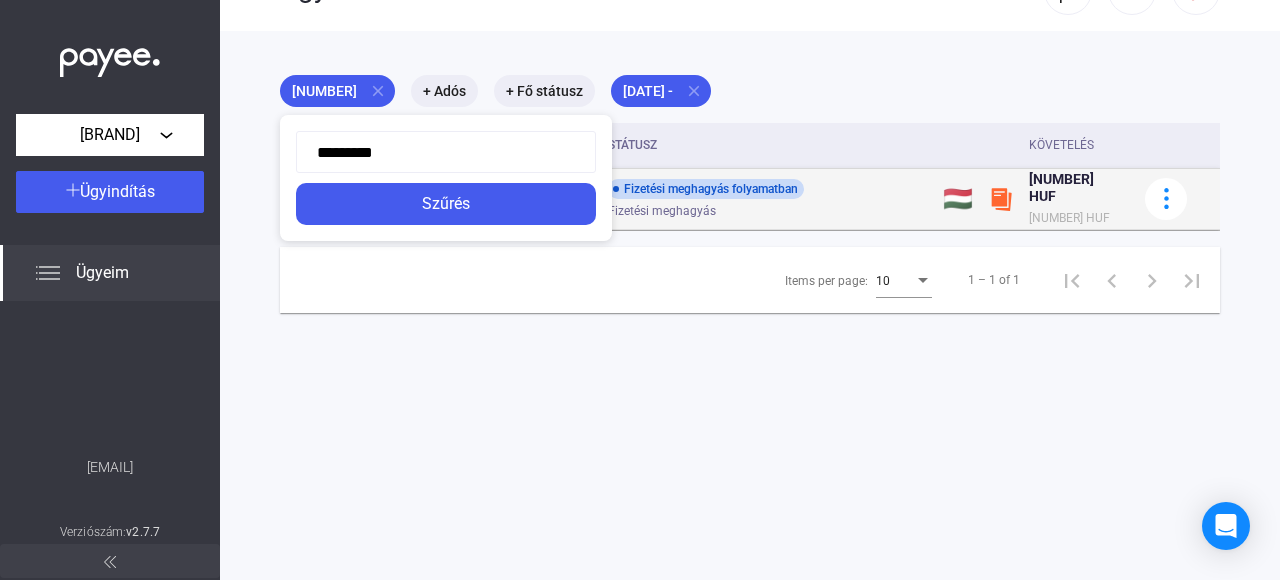 click on "Szűrés" at bounding box center (446, 204) 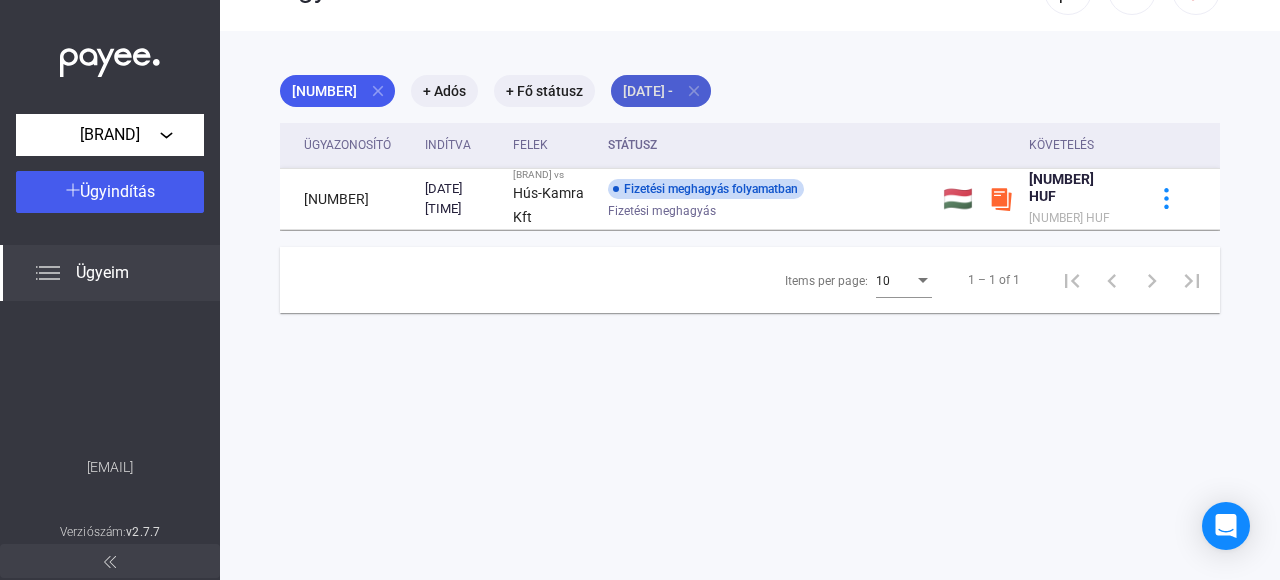 click on "close" at bounding box center (694, 91) 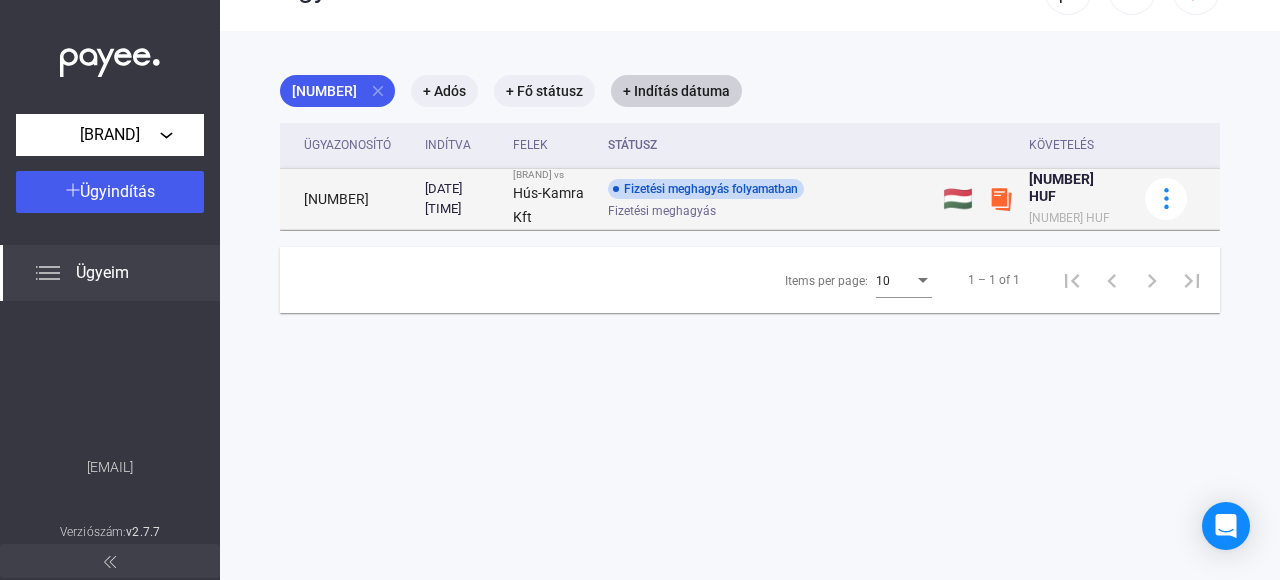 click on "Fizetési meghagyás folyamatban" at bounding box center [706, 189] 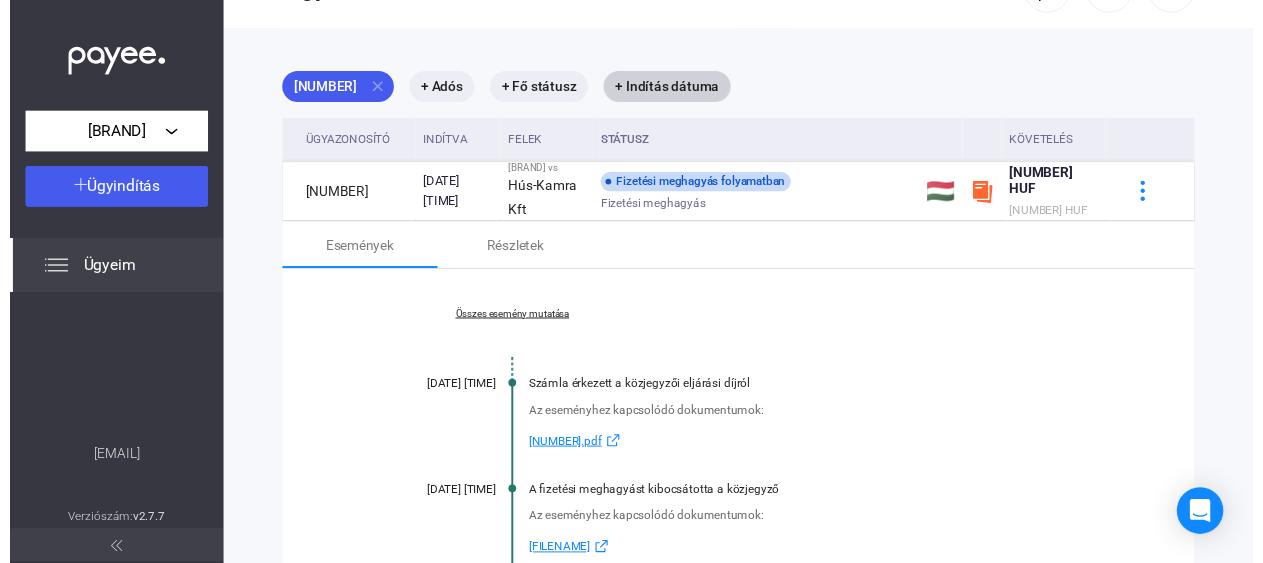 scroll, scrollTop: 0, scrollLeft: 0, axis: both 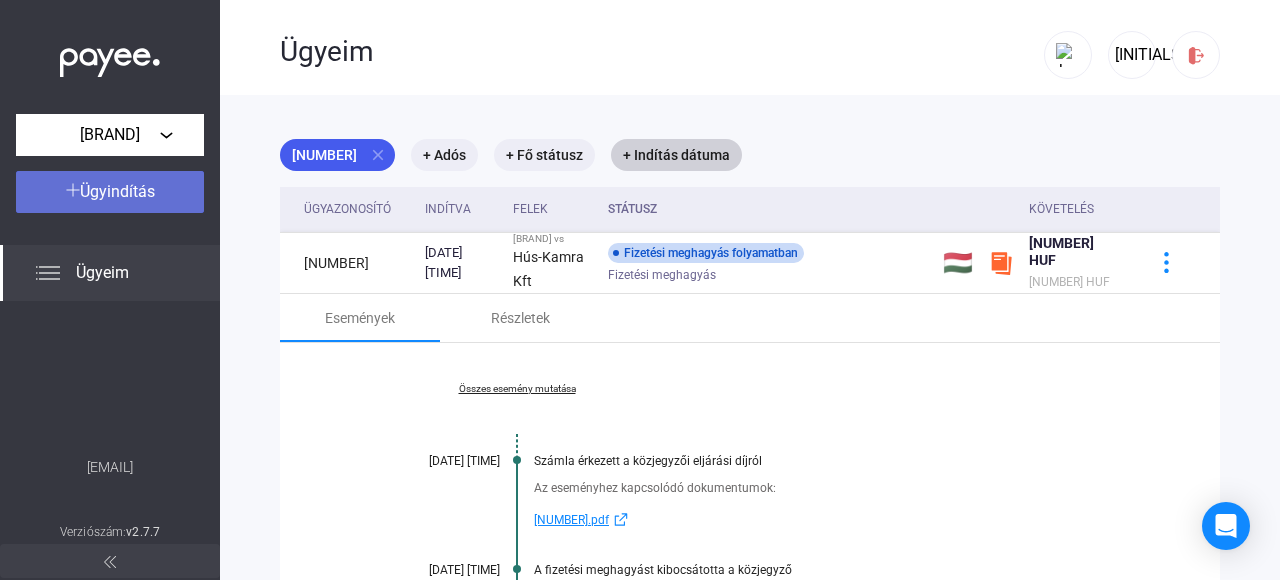 click on "Ügyindítás" 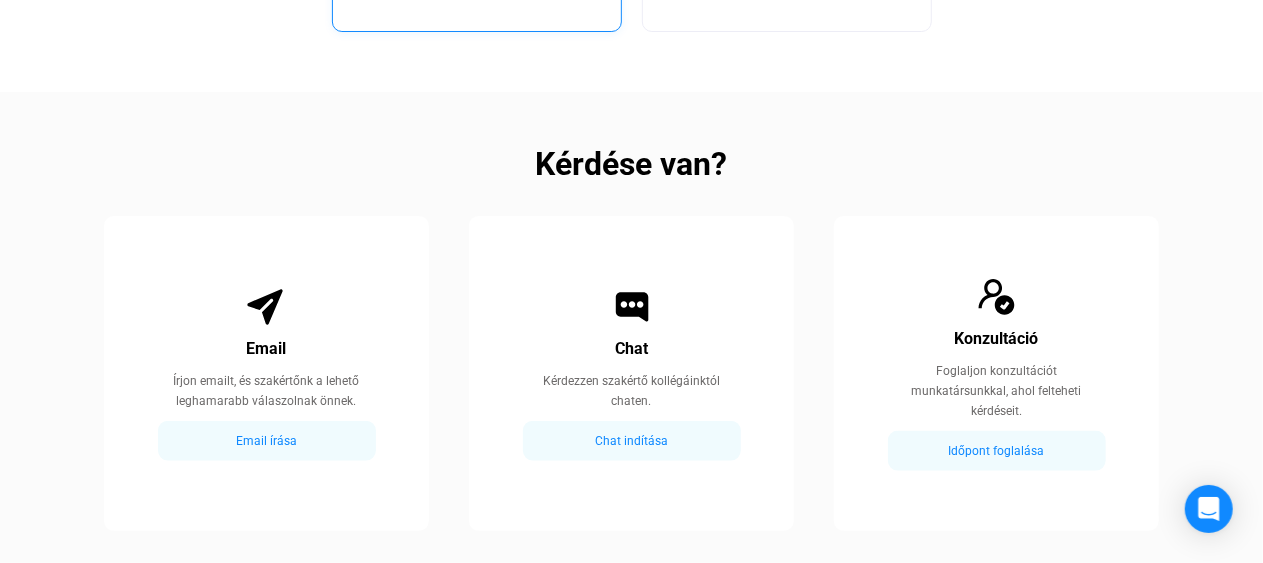 scroll, scrollTop: 1000, scrollLeft: 0, axis: vertical 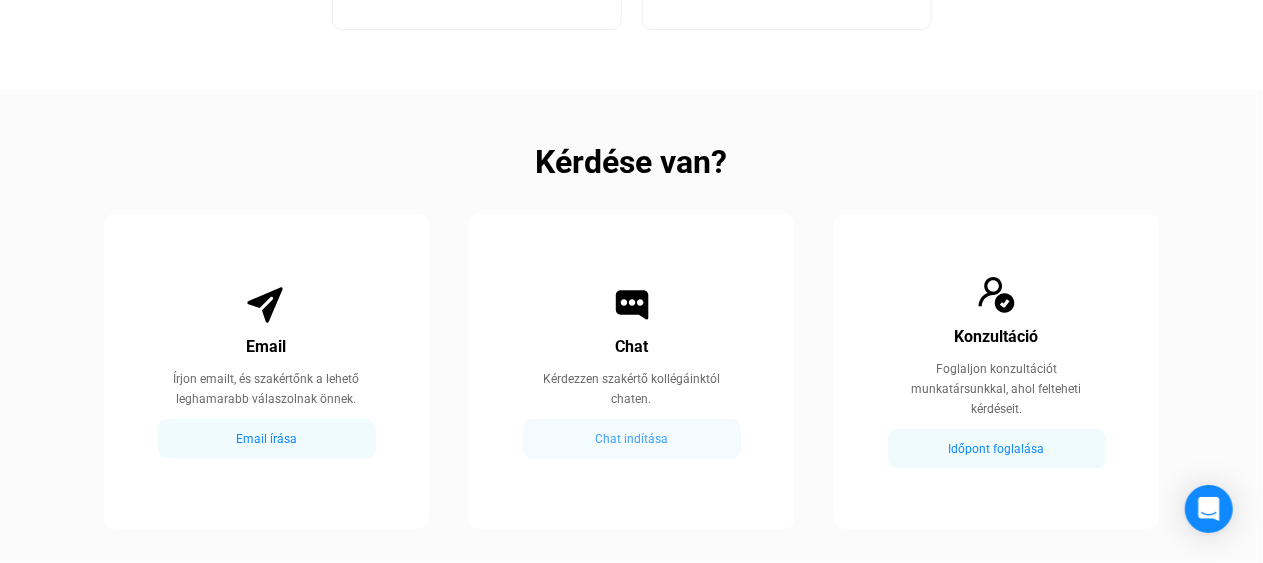 click on "Chat indítása" 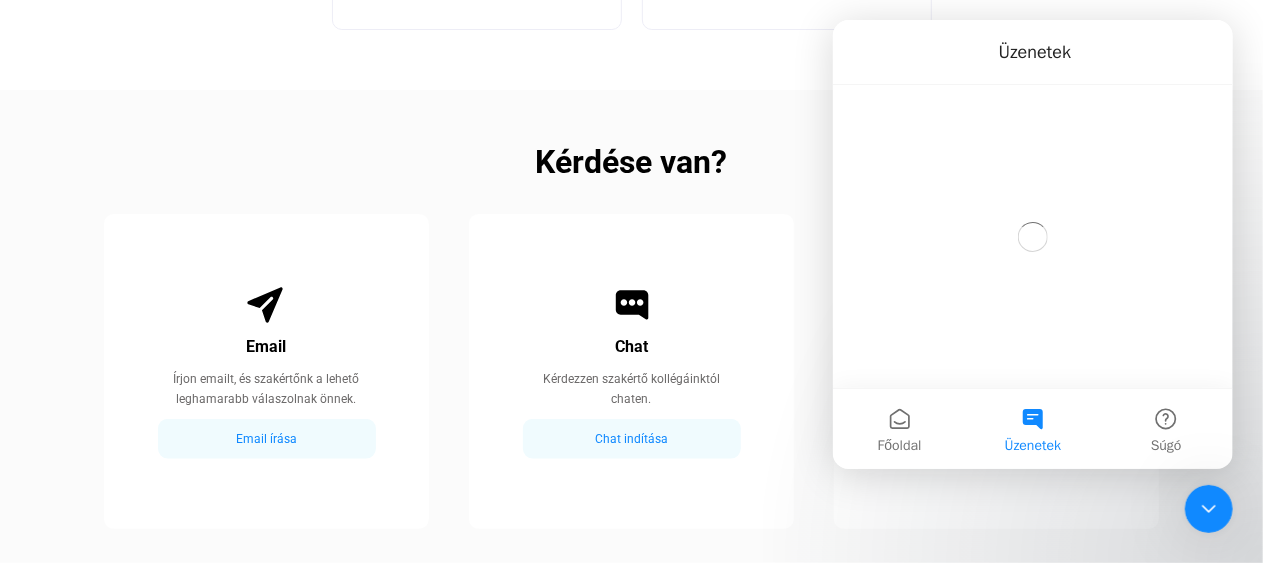 scroll, scrollTop: 0, scrollLeft: 0, axis: both 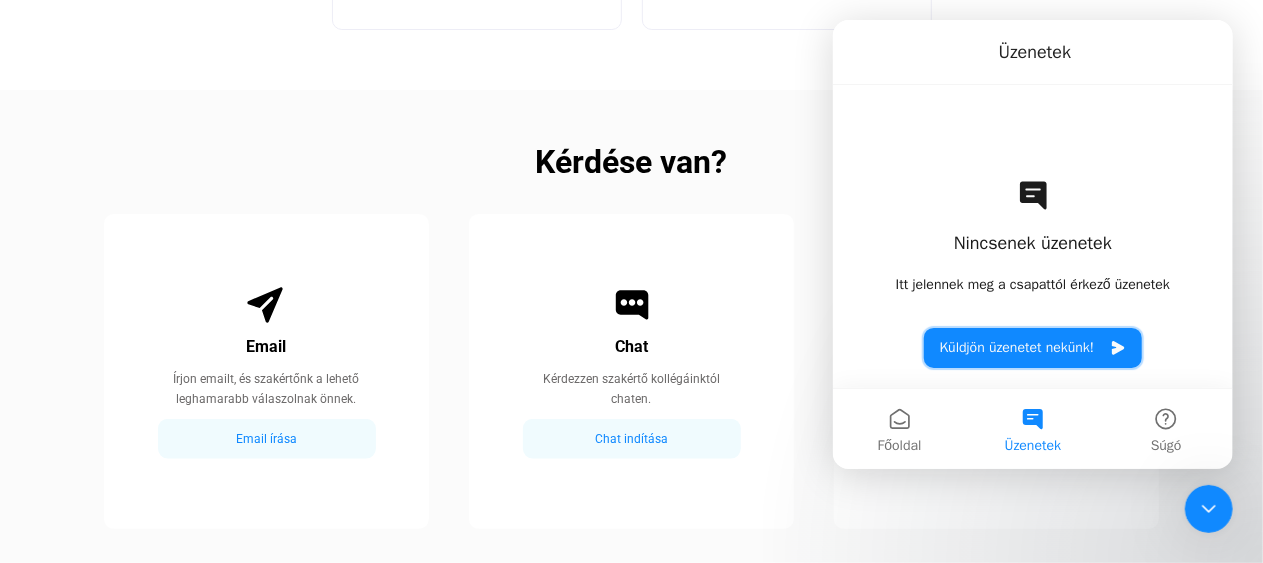 click on "Küldjön üzenetet nekünk!" at bounding box center (1032, 348) 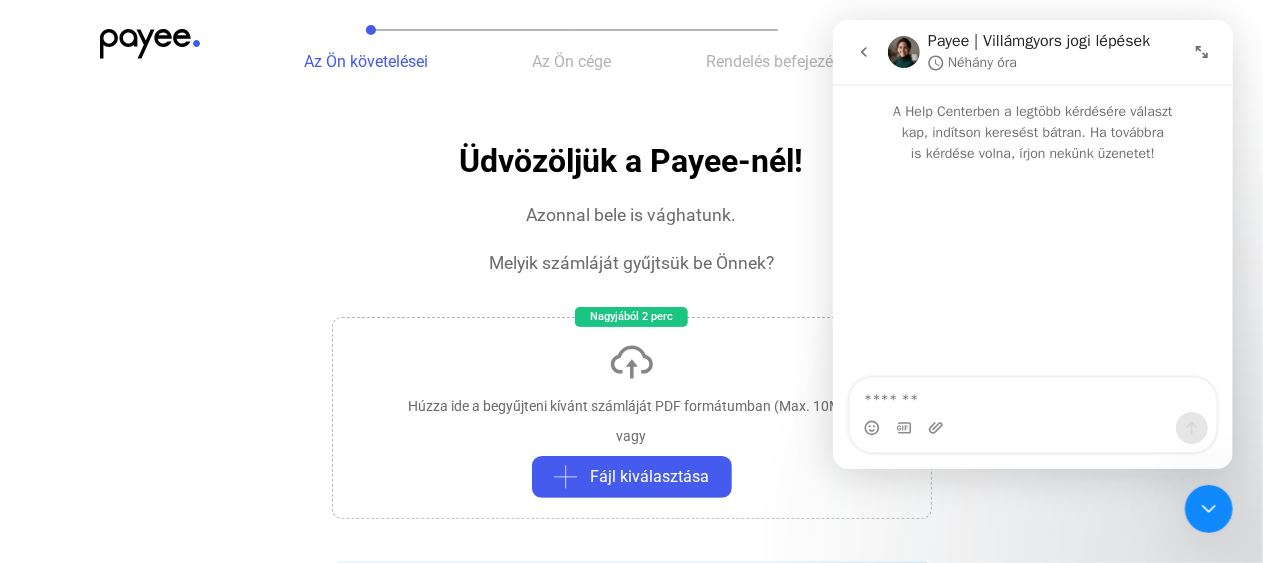 scroll, scrollTop: 0, scrollLeft: 0, axis: both 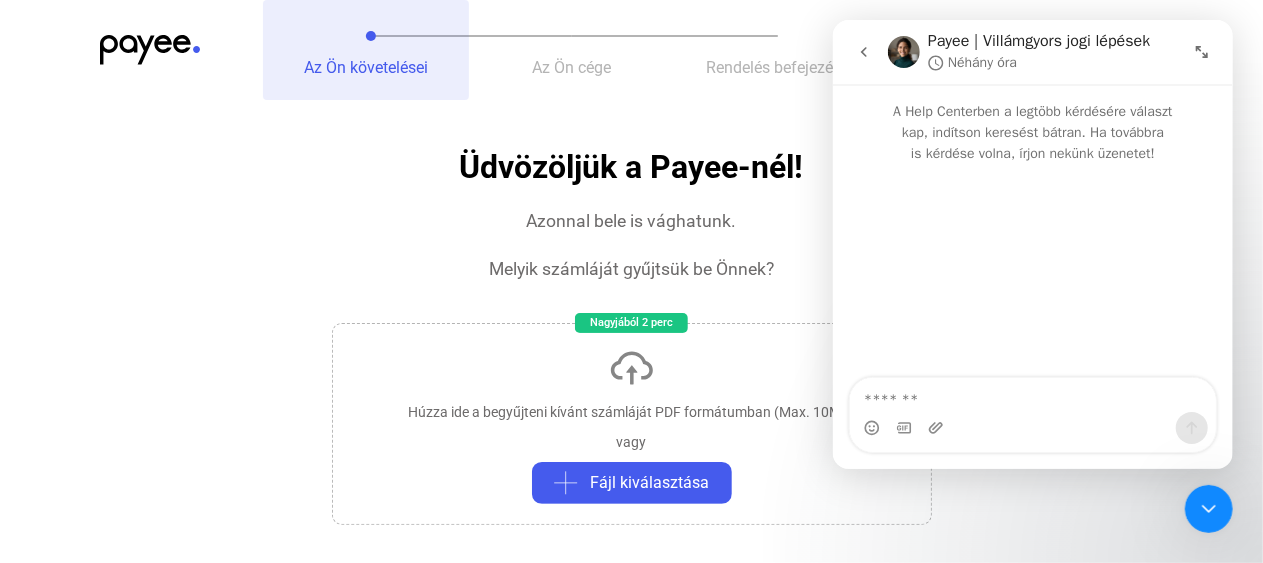 click on "Az Ön követelései" 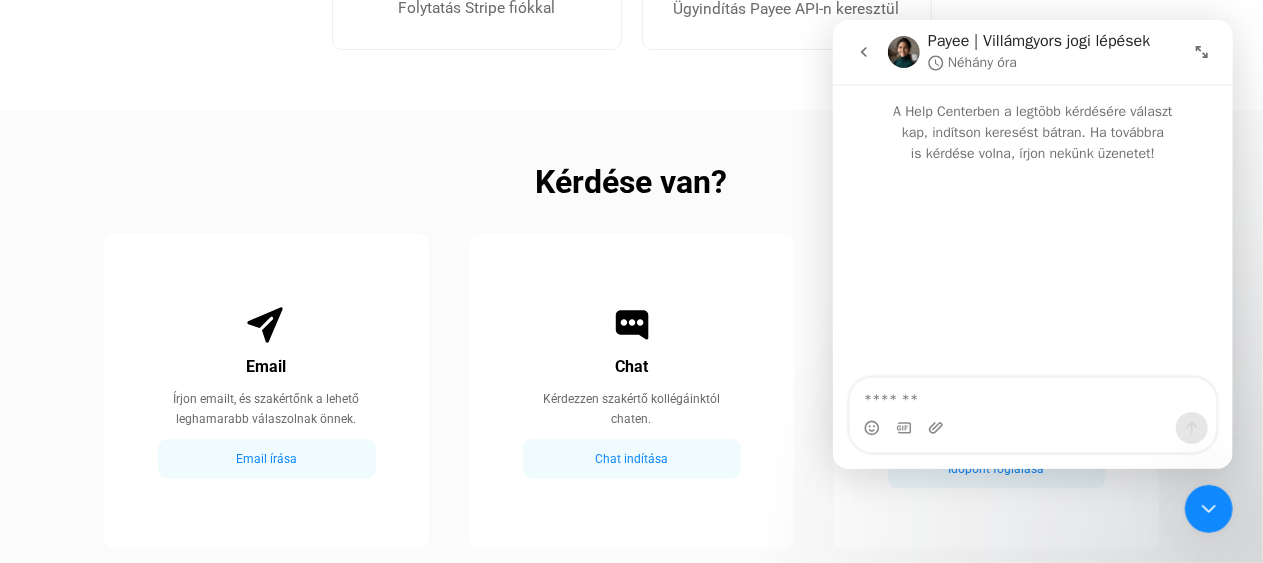 scroll, scrollTop: 1100, scrollLeft: 0, axis: vertical 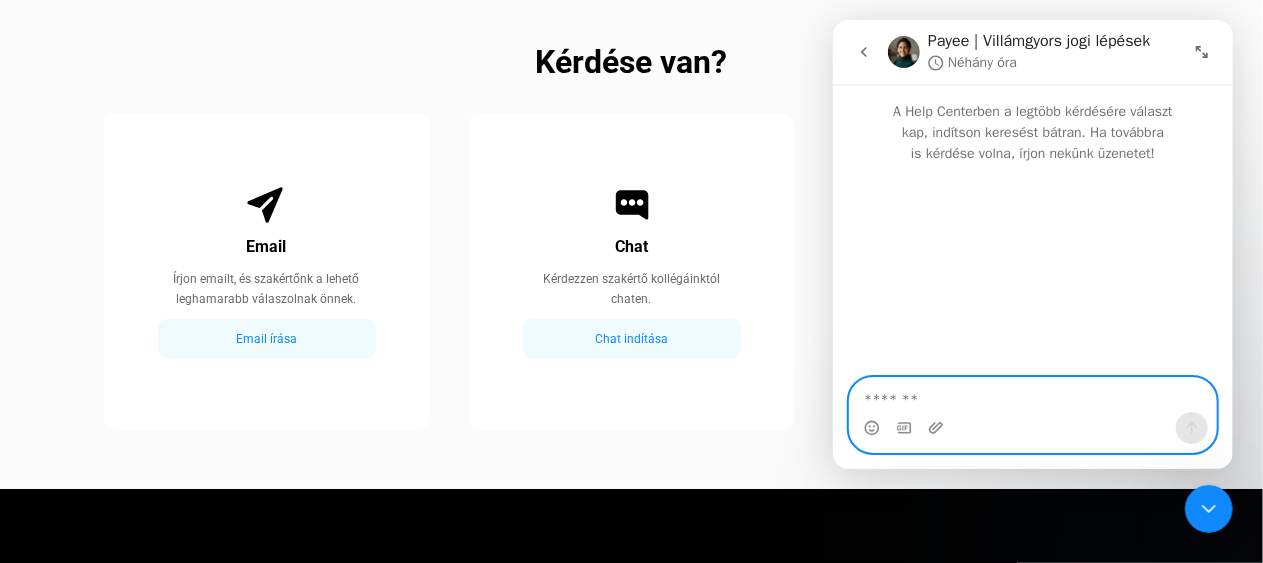 click at bounding box center (1032, 395) 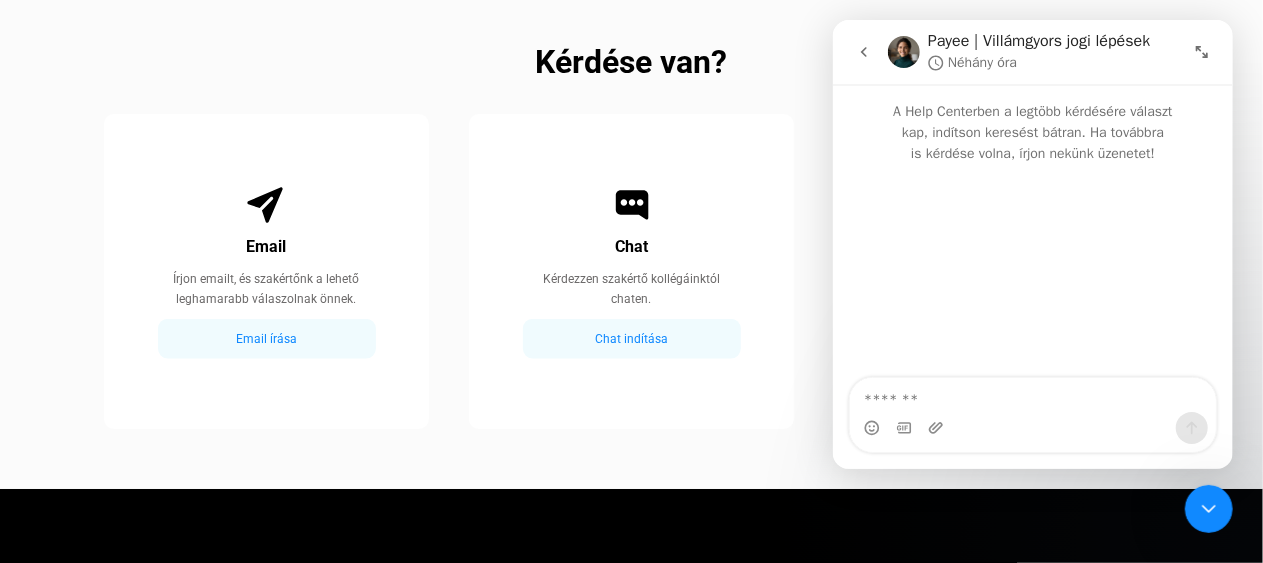 click on "Chat   Kérdezzen szakértő kollégáinktól chaten.   Chat indítása" 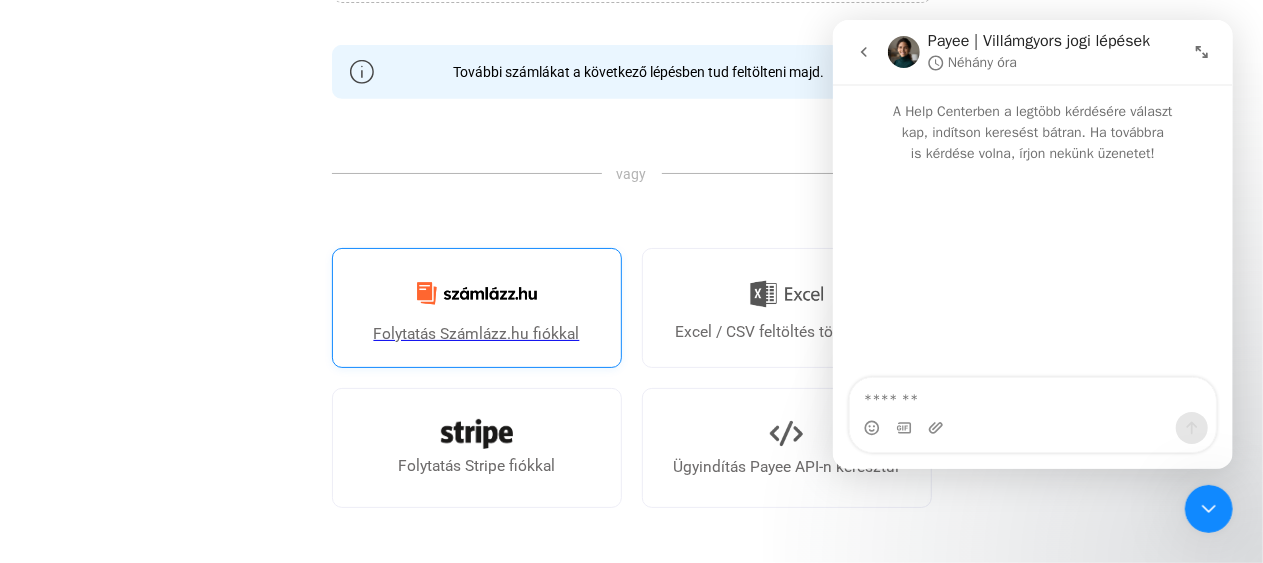 scroll, scrollTop: 500, scrollLeft: 0, axis: vertical 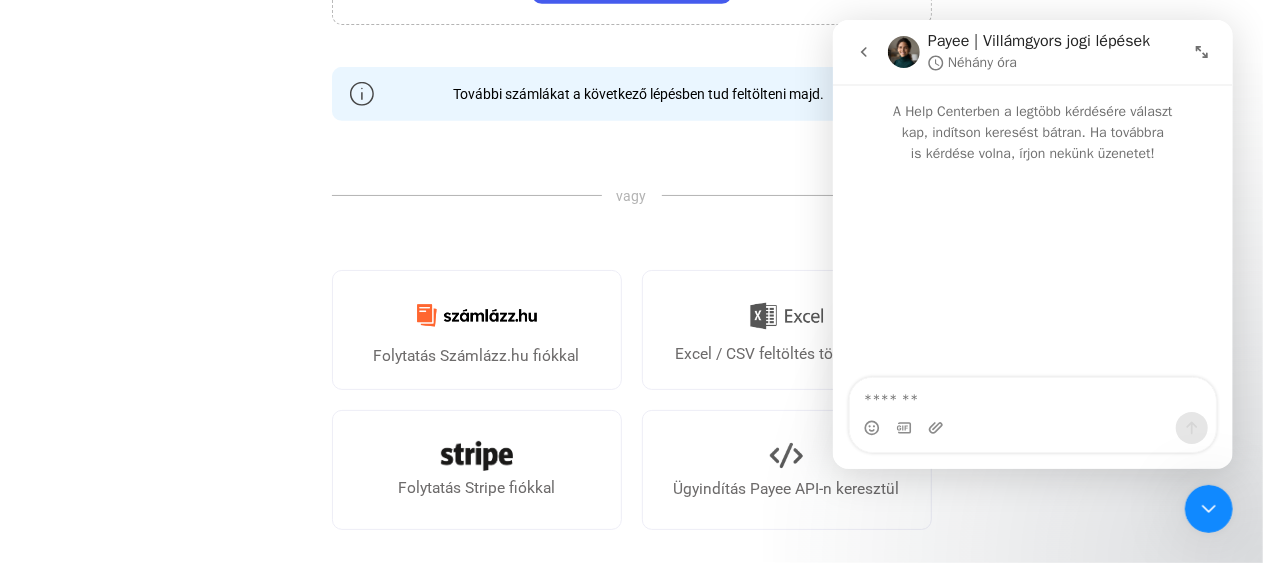 click on "Üdvözöljük a Payee-nél!  Azonnal bele is vághatunk.   Melyik számláját gyűjtsük be Önnek?  Nagyjából 2 perc  Húzza ide a begyűjteni kívánt számláját PDF formátumban (Max. 10MB)   vagy   Fájl kiválasztása  További számlákat a következő lépésben tud feltölteni majd.  vagy  Folytatás Számlázz.hu fiókkal   Excel / CSV feltöltés tömegesen   Folytatás Stripe fiókkal   Ügyindítás Payee API-n keresztül" 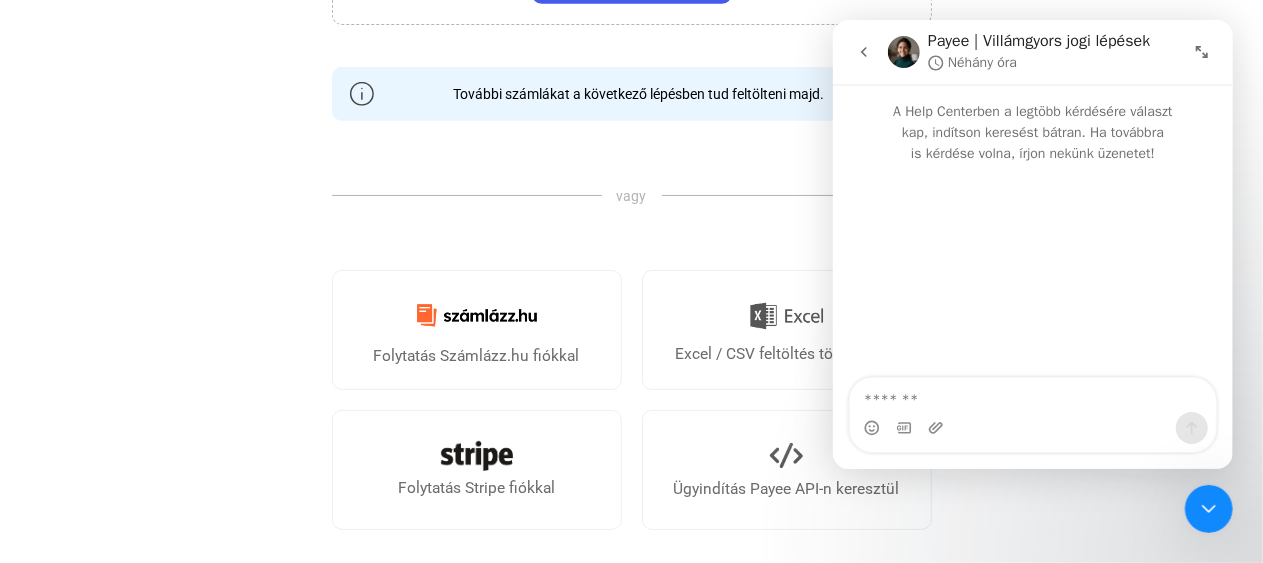 click at bounding box center (863, 52) 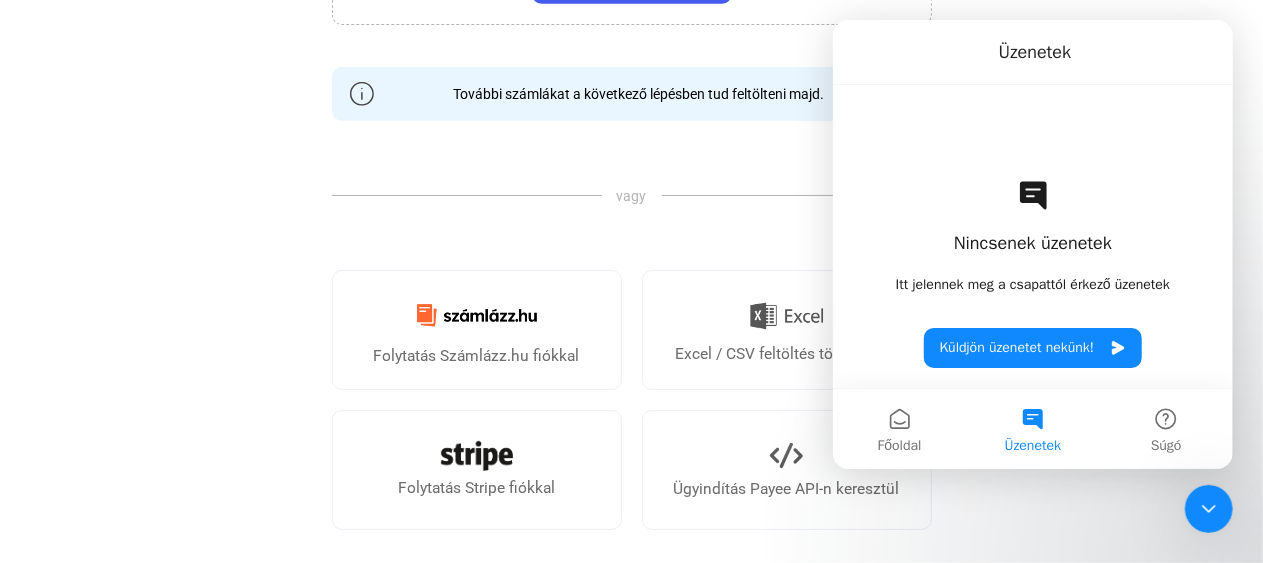 click on "Üdvözöljük a Payee-nél!  Azonnal bele is vághatunk.   Melyik számláját gyűjtsük be Önnek?  Nagyjából 2 perc  Húzza ide a begyűjteni kívánt számláját PDF formátumban (Max. 10MB)   vagy   Fájl kiválasztása  További számlákat a következő lépésben tud feltölteni majd.  vagy  Folytatás Számlázz.hu fiókkal   Excel / CSV feltöltés tömegesen   Folytatás Stripe fiókkal   Ügyindítás Payee API-n keresztül" 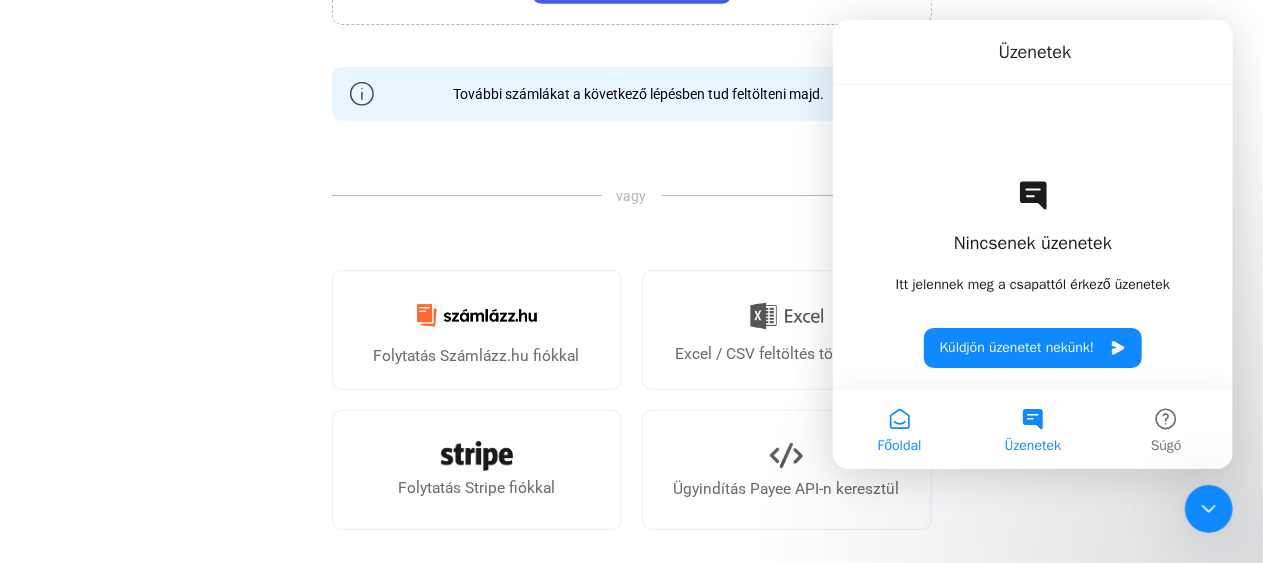 click on "Főoldal" at bounding box center (898, 429) 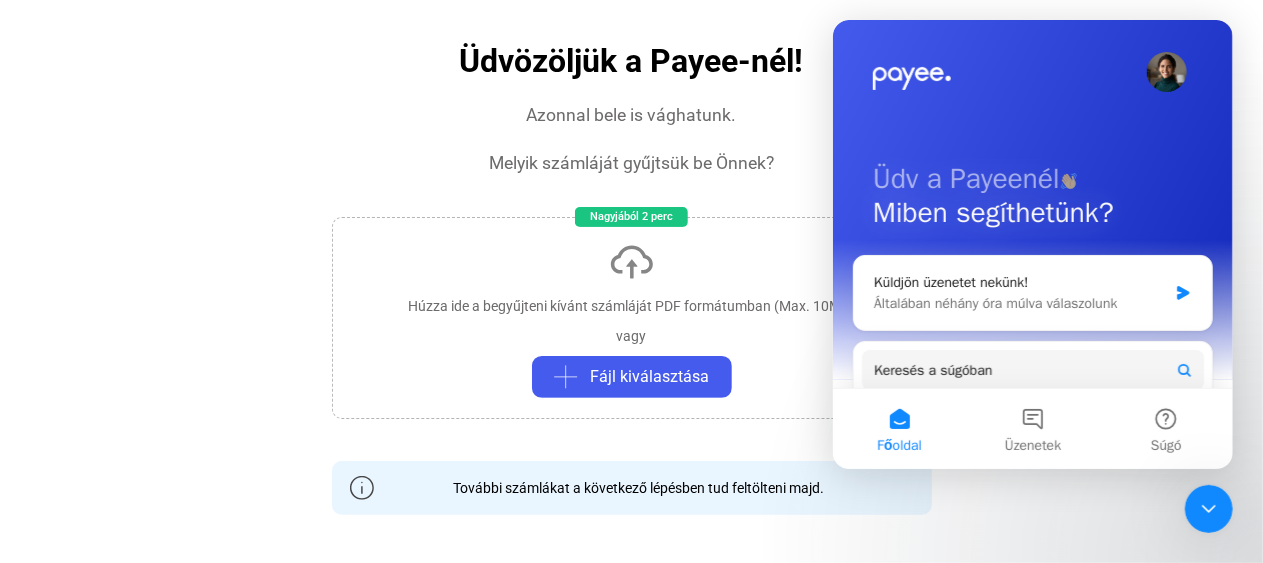 scroll, scrollTop: 0, scrollLeft: 0, axis: both 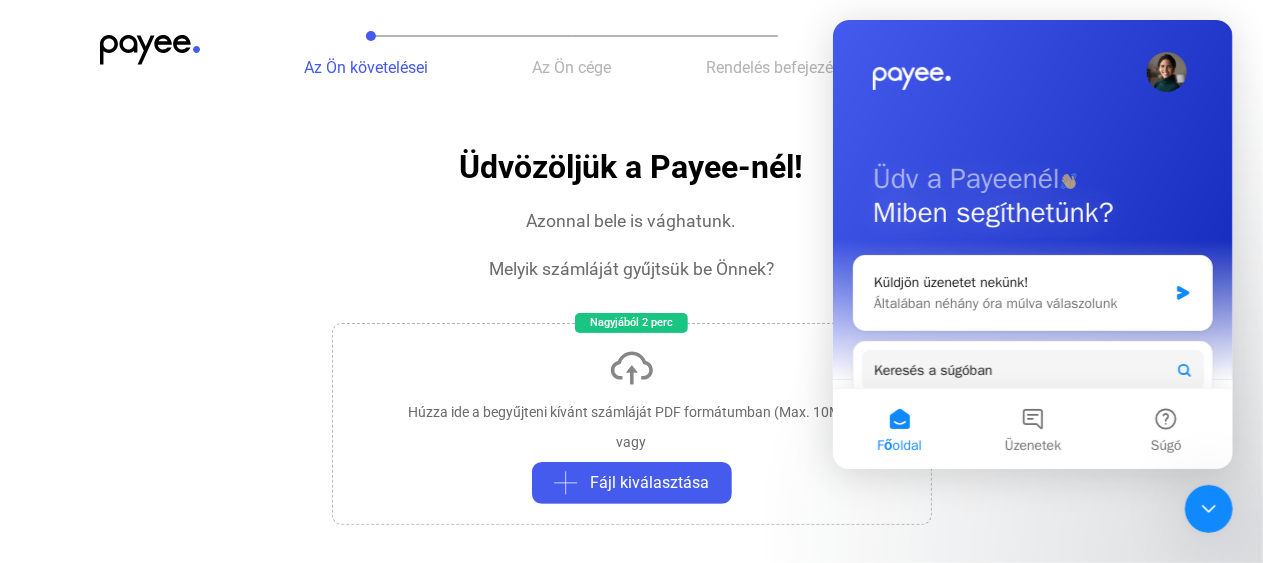 click on "Az Ön követelései   Az Ön cége   Rendelés befejezése   Segítség   Kilépés" 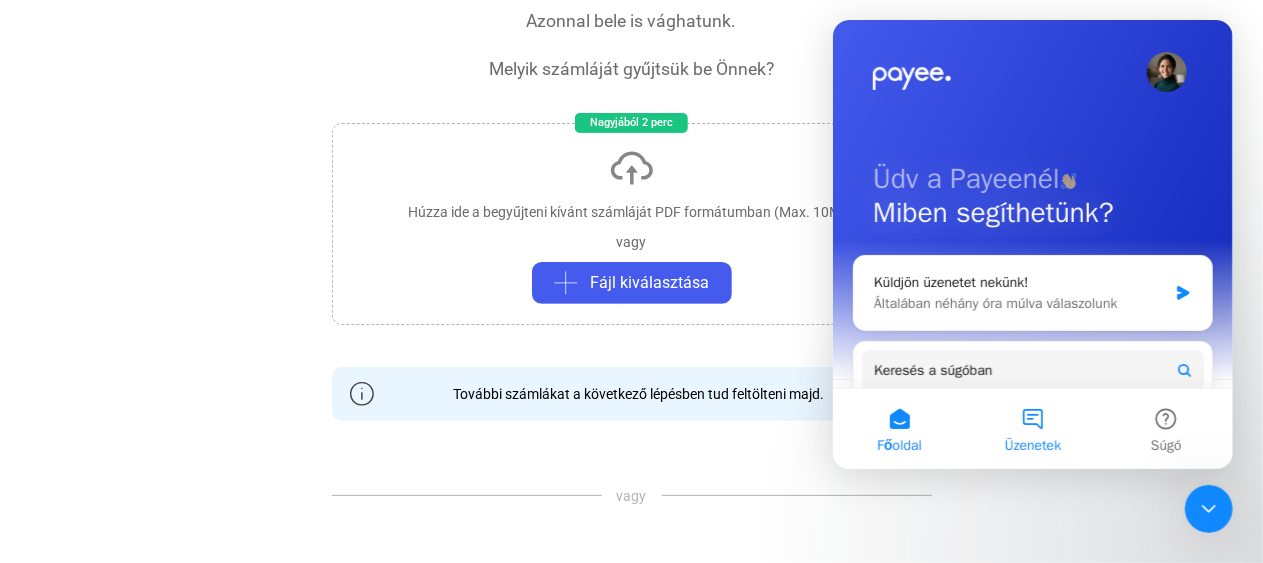 click on "Üzenetek" at bounding box center (1031, 429) 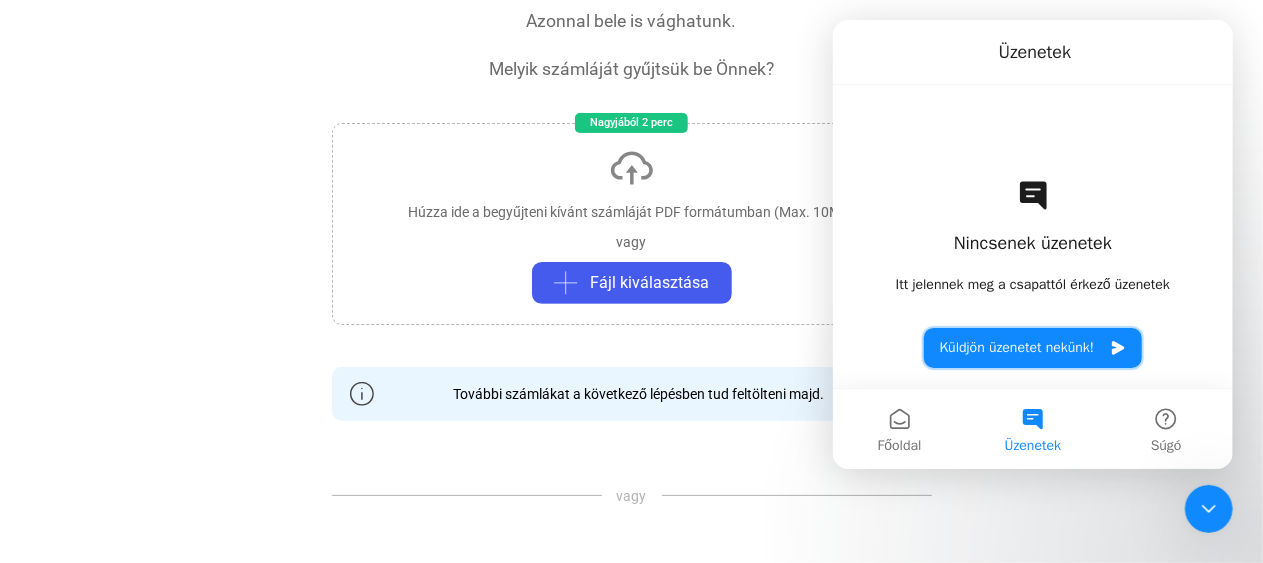 click on "Küldjön üzenetet nekünk!" at bounding box center [1032, 348] 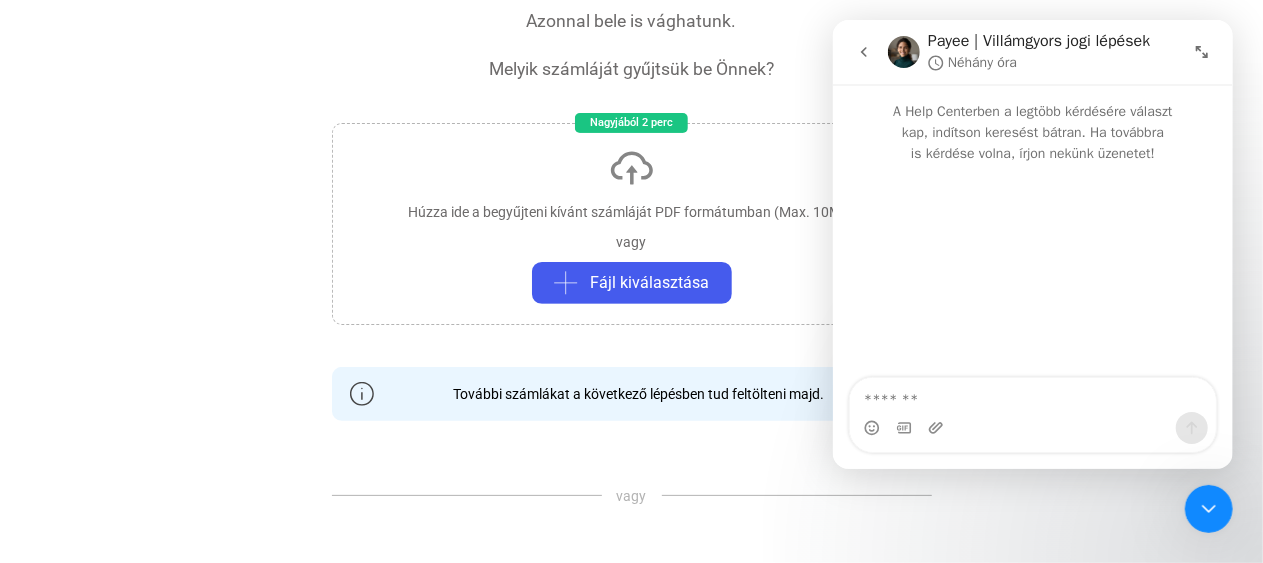click at bounding box center (1032, 395) 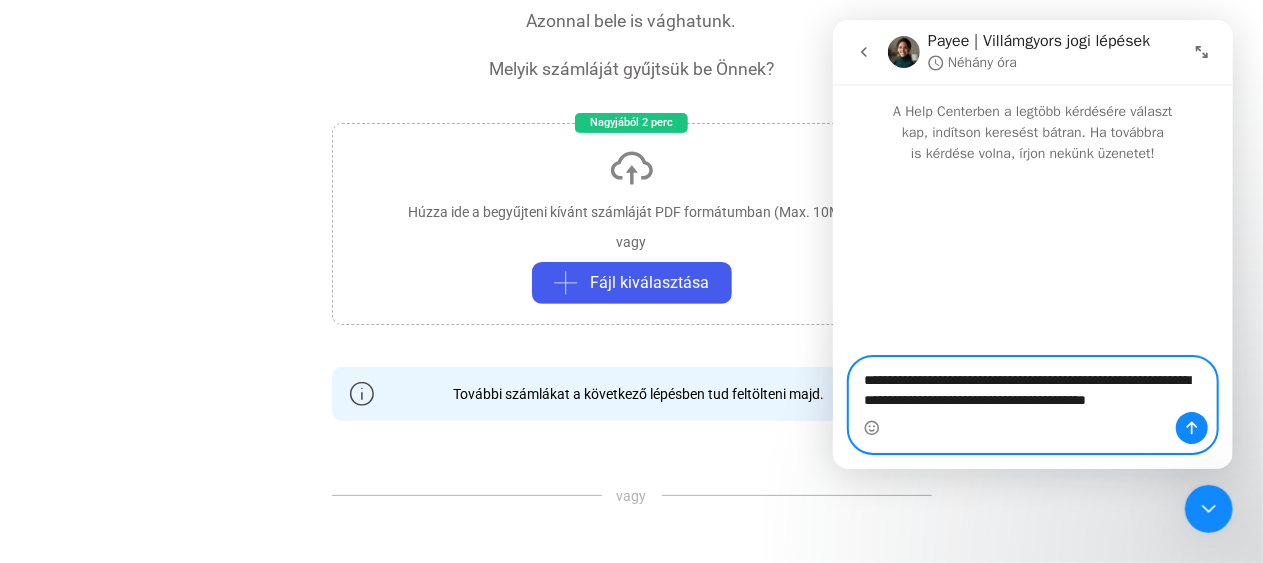 click on "**********" at bounding box center [1032, 395] 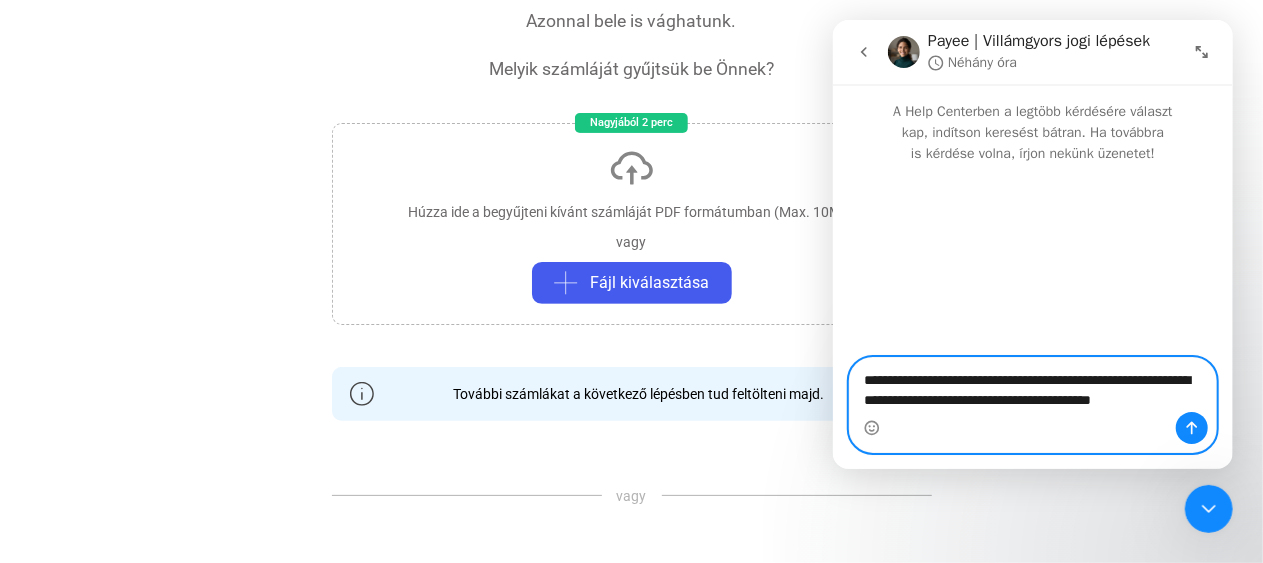 click on "**********" at bounding box center (1032, 395) 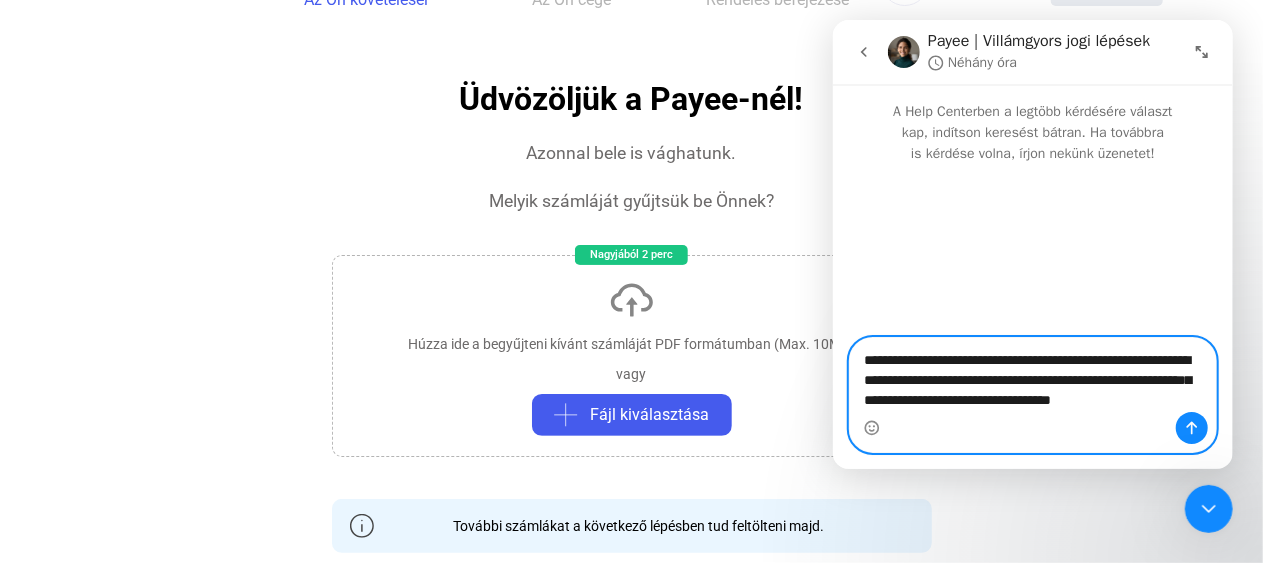 scroll, scrollTop: 100, scrollLeft: 0, axis: vertical 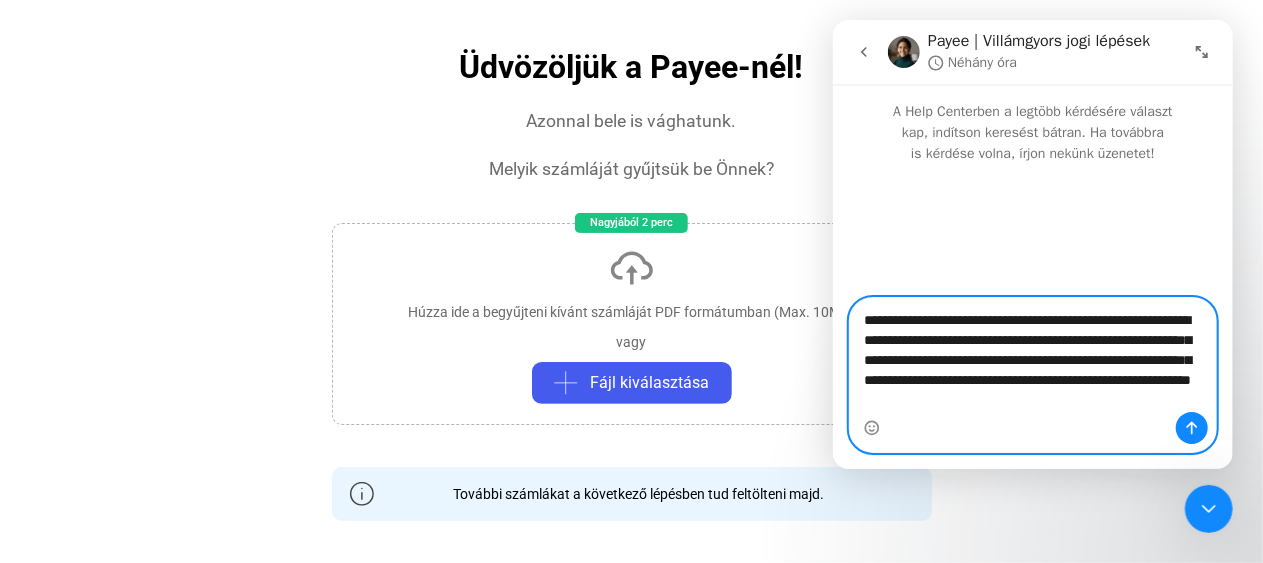 click on "**********" at bounding box center [1032, 365] 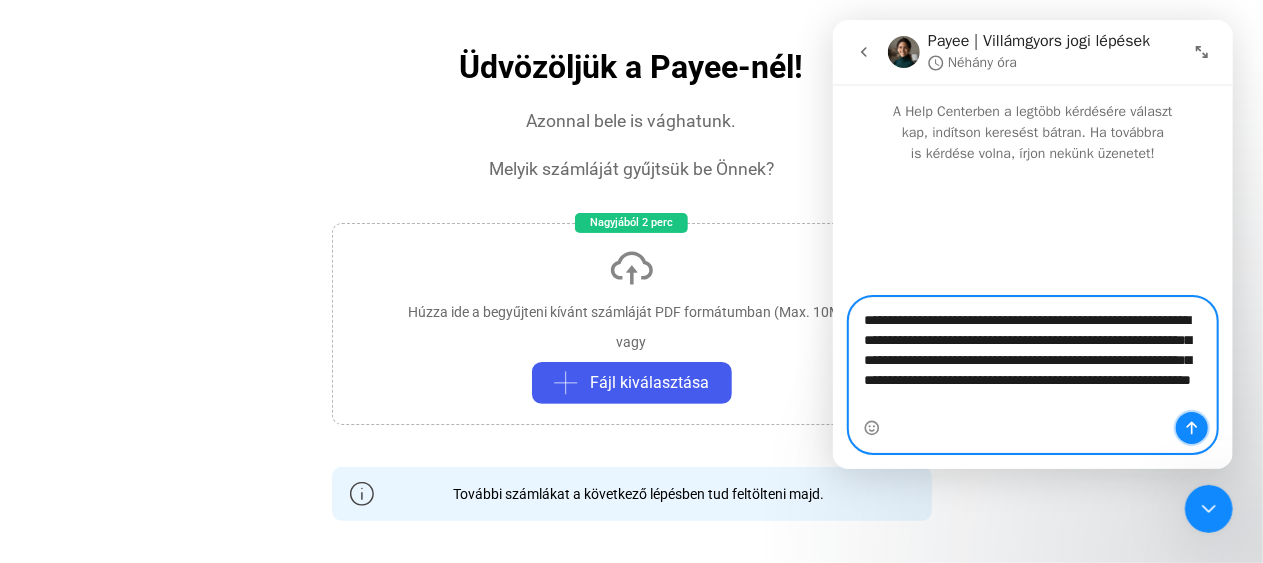 click 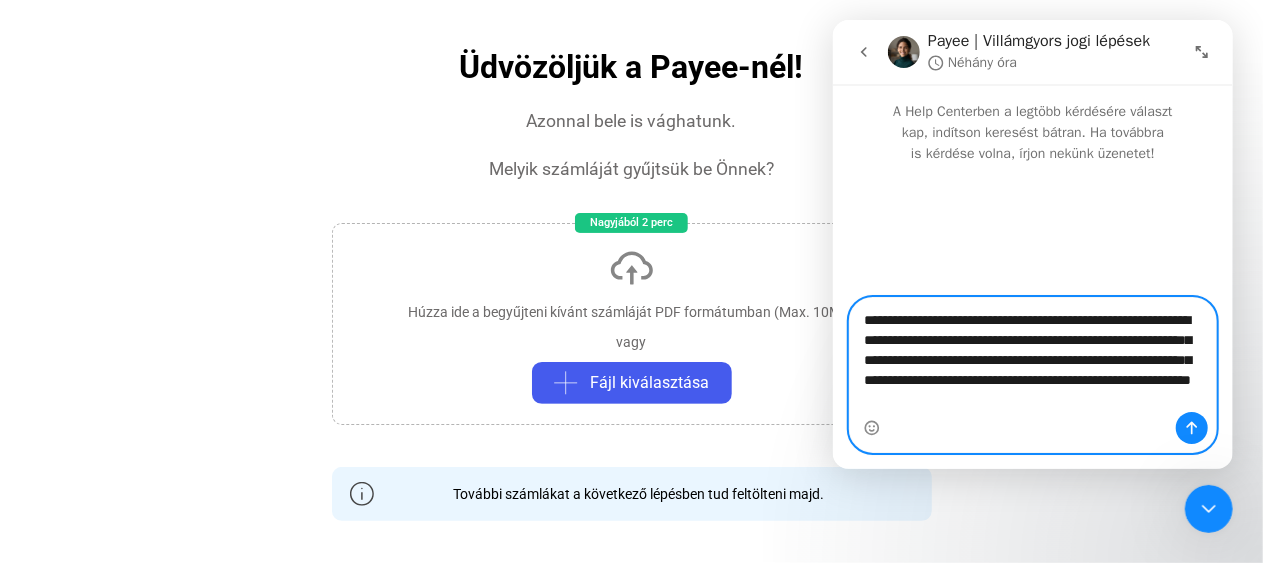 type 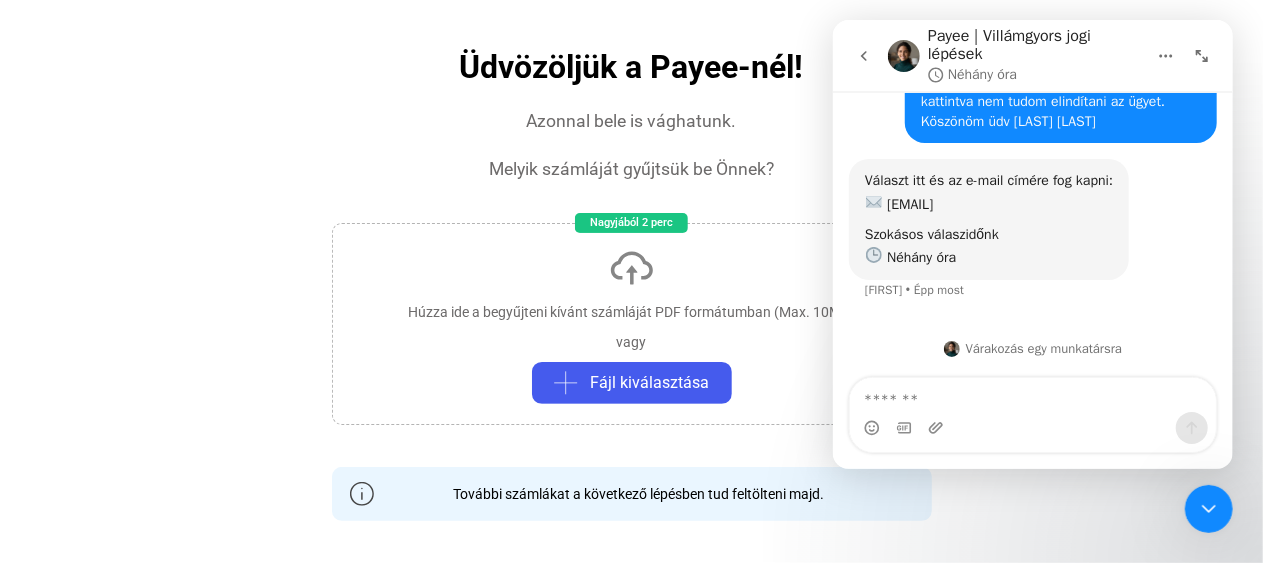 scroll, scrollTop: 228, scrollLeft: 0, axis: vertical 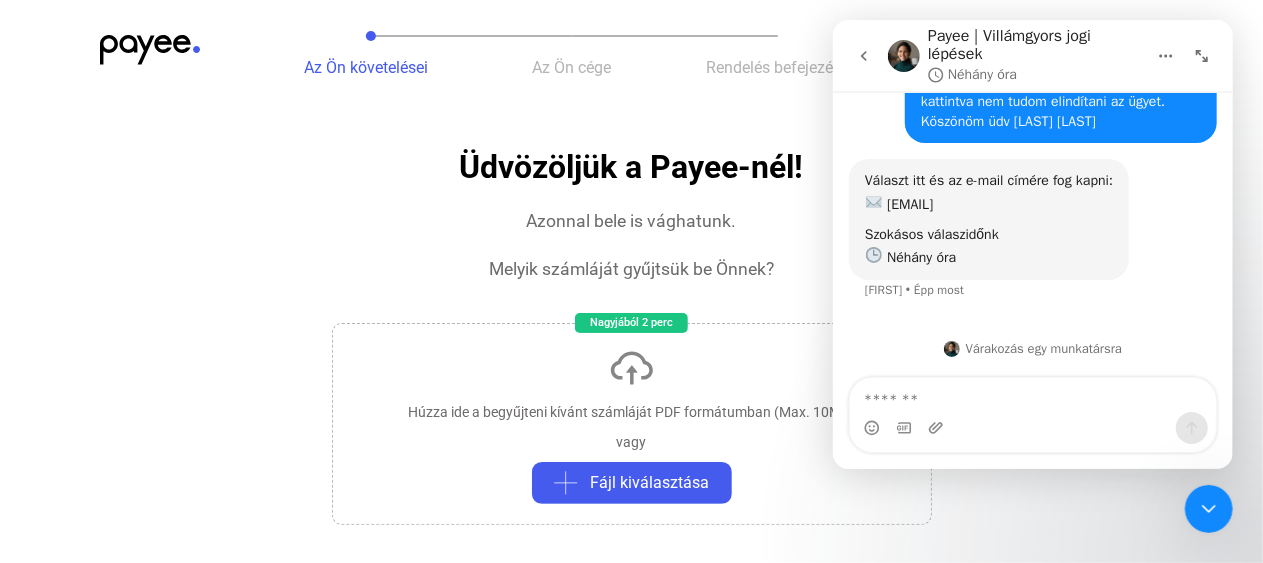 click on "Üdvözöljük a Payee-nél!  Azonnal bele is vághatunk.   Melyik számláját gyűjtsük be Önnek?  Nagyjából 2 perc  Húzza ide a begyűjteni kívánt számláját PDF formátumban (Max. 10MB)   vagy   Fájl kiválasztása  További számlákat a következő lépésben tud feltölteni majd.  vagy  Folytatás Számlázz.hu fiókkal   Excel / CSV feltöltés tömegesen   Folytatás Stripe fiókkal   Ügyindítás Payee API-n keresztül" 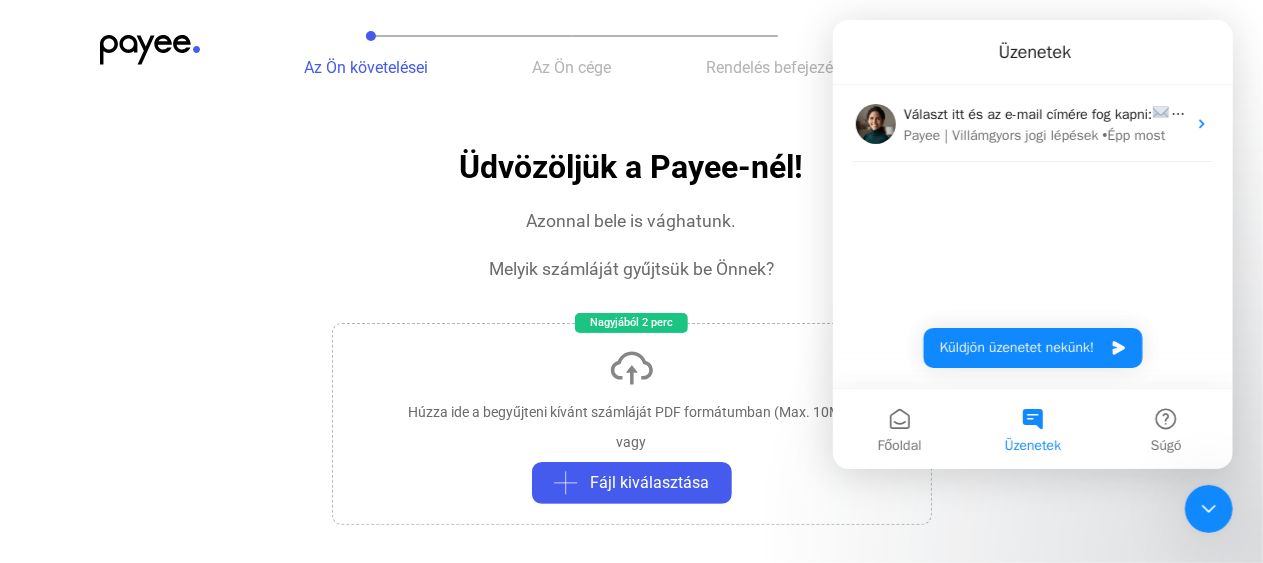 scroll, scrollTop: 0, scrollLeft: 0, axis: both 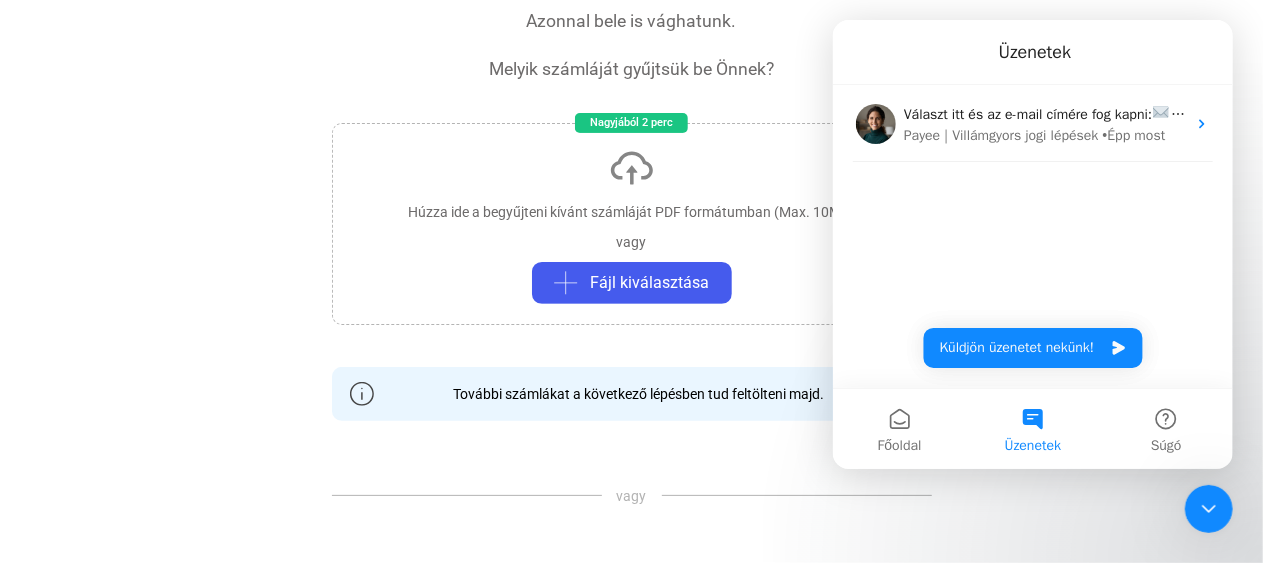 click 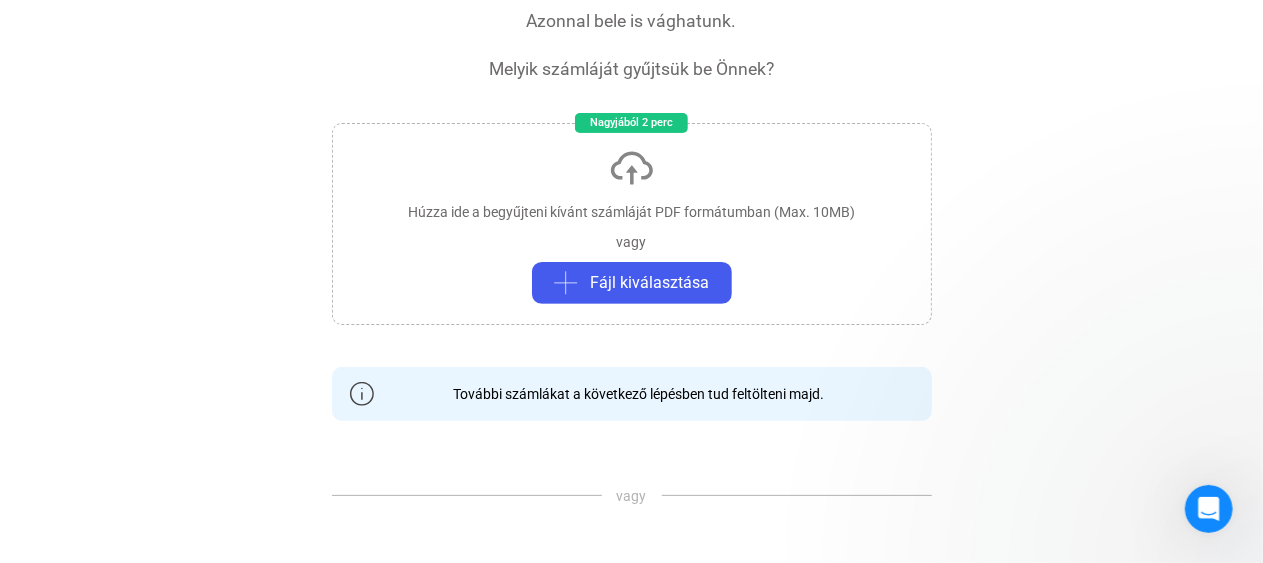 scroll, scrollTop: 0, scrollLeft: 0, axis: both 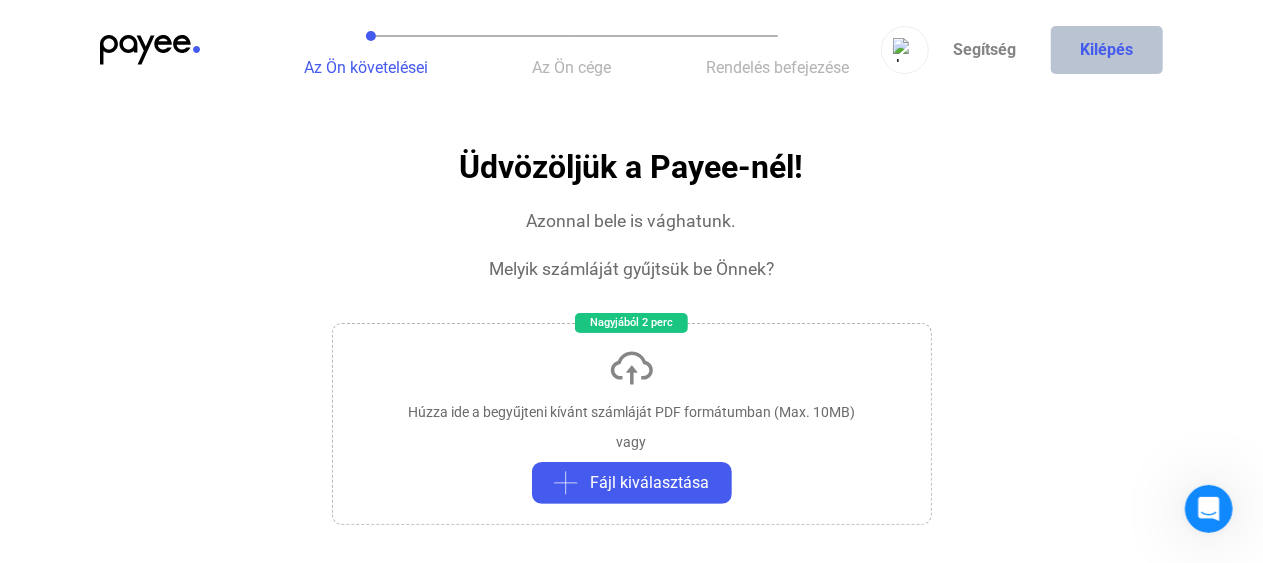 click on "Kilépés" 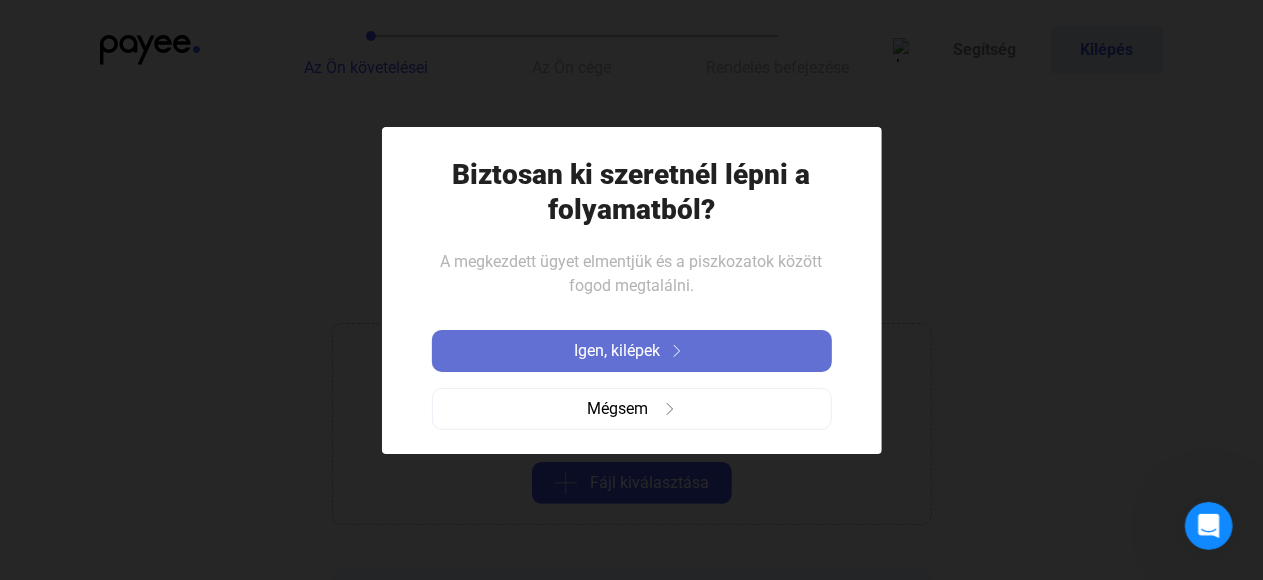 click on "Igen, kilépek" at bounding box center [617, 351] 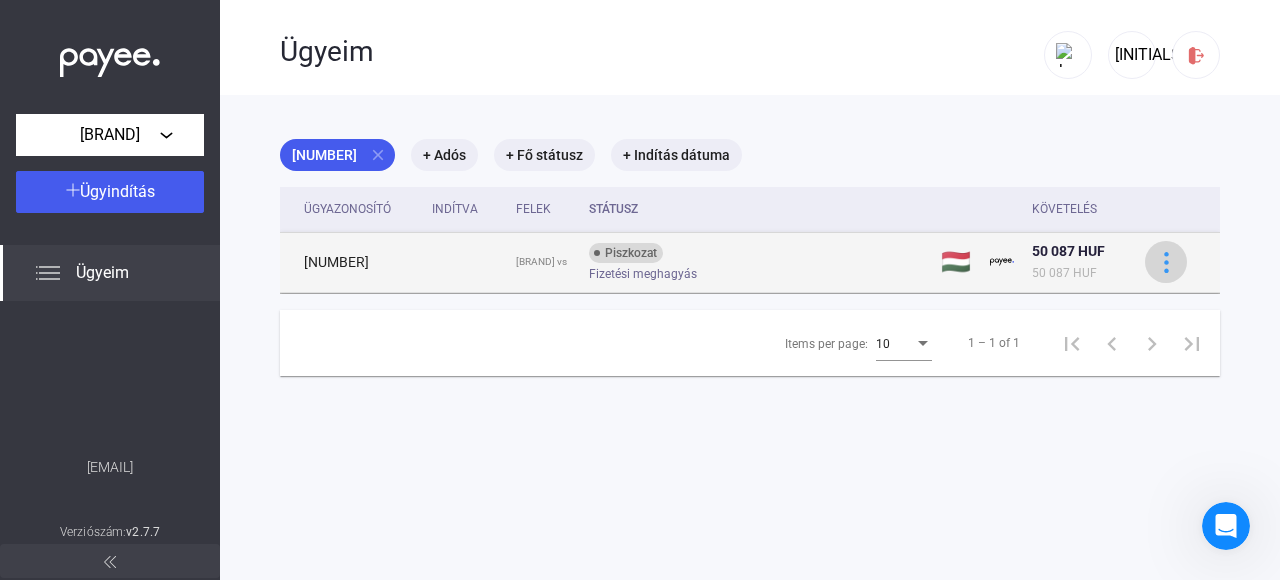 click at bounding box center (1166, 262) 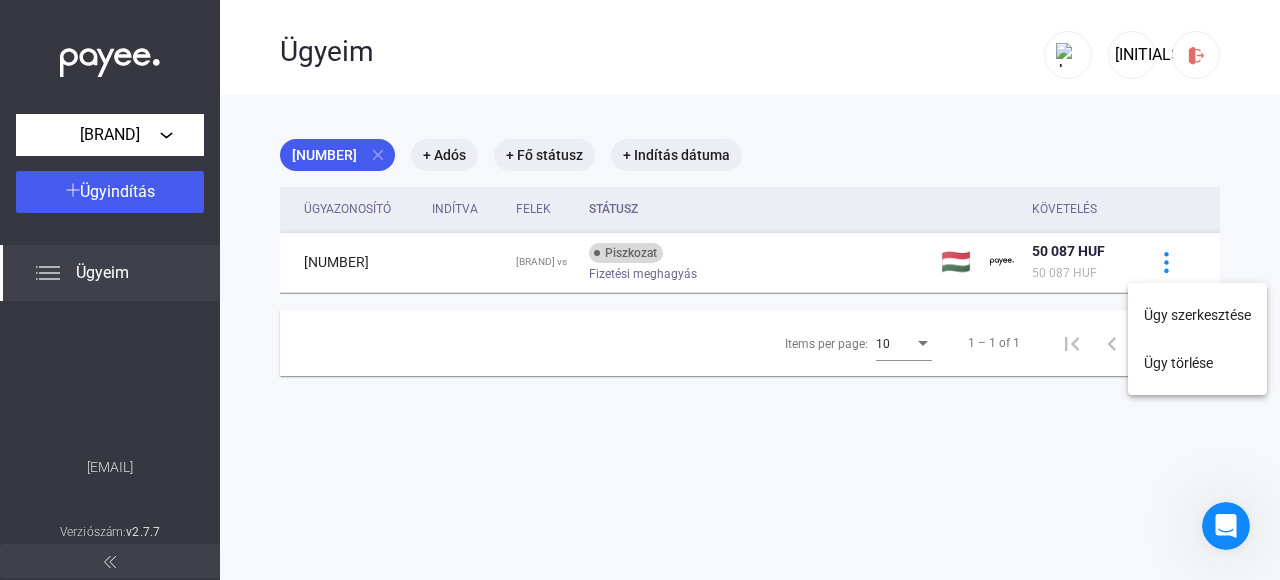 click at bounding box center [640, 290] 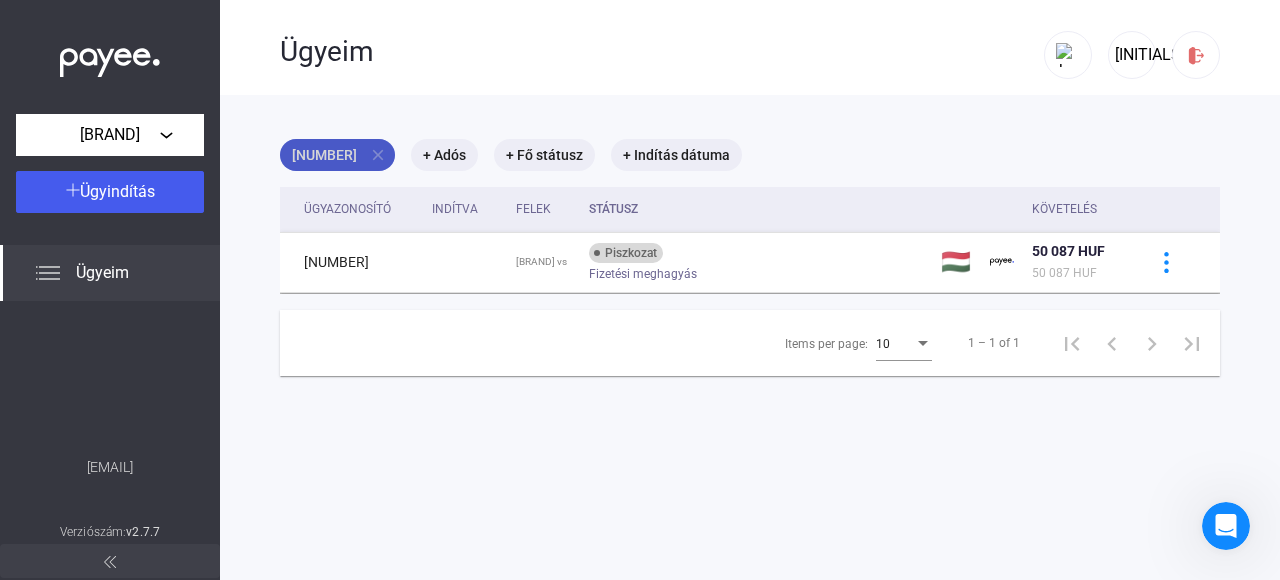 click on "[NUMBER]  close" at bounding box center [337, 155] 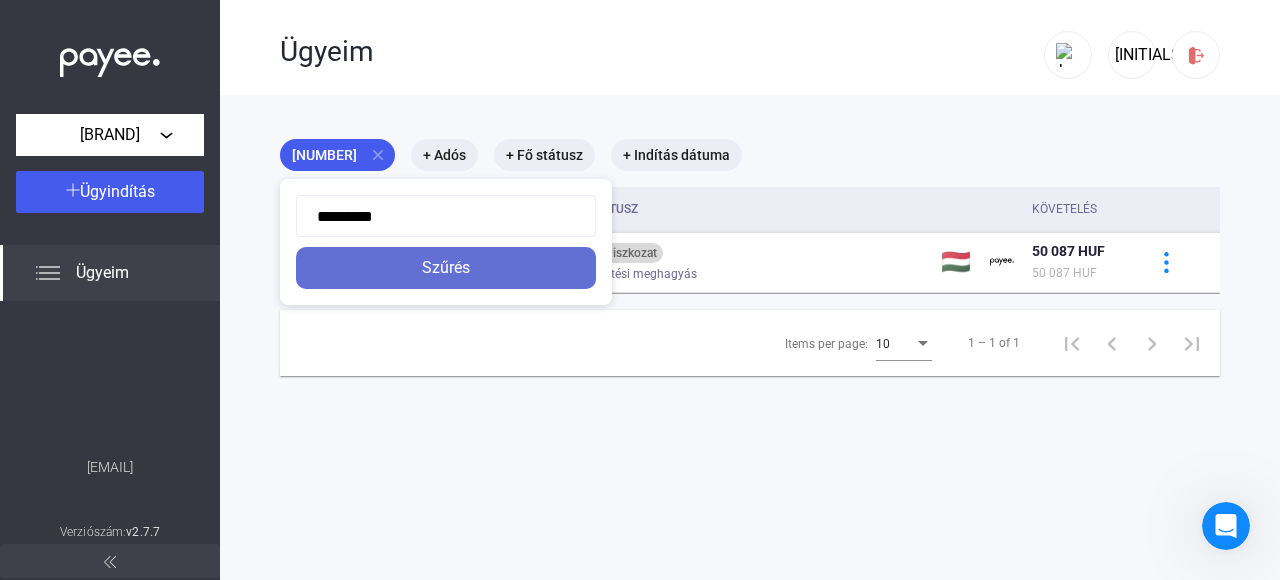 click on "Szűrés" at bounding box center (446, 268) 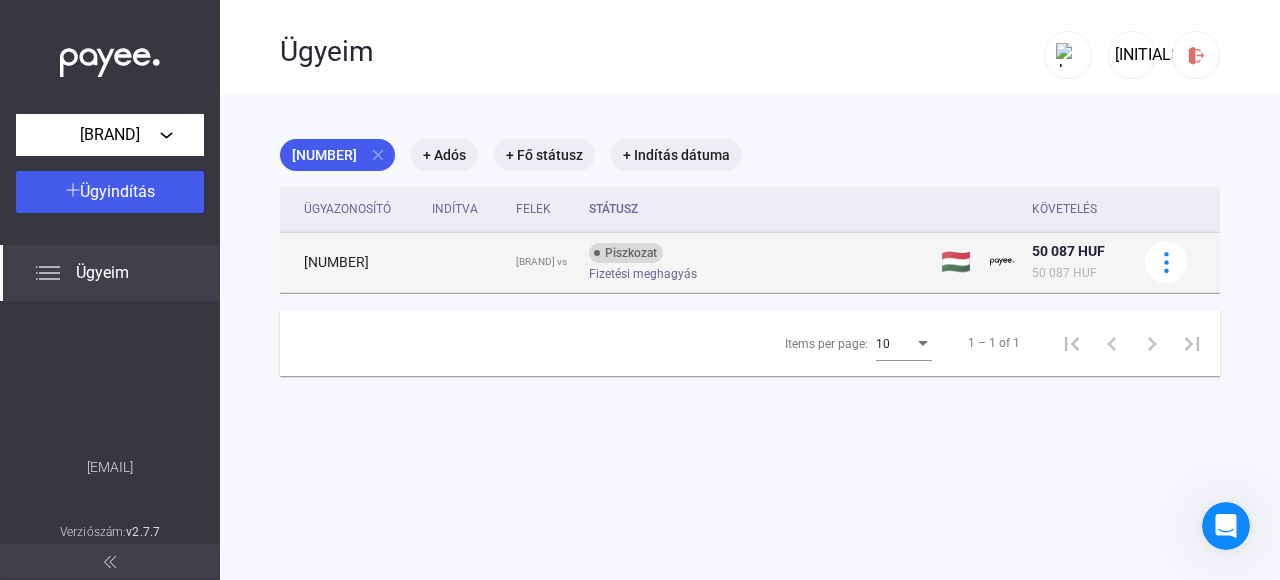click on "🇭🇺" at bounding box center (957, 262) 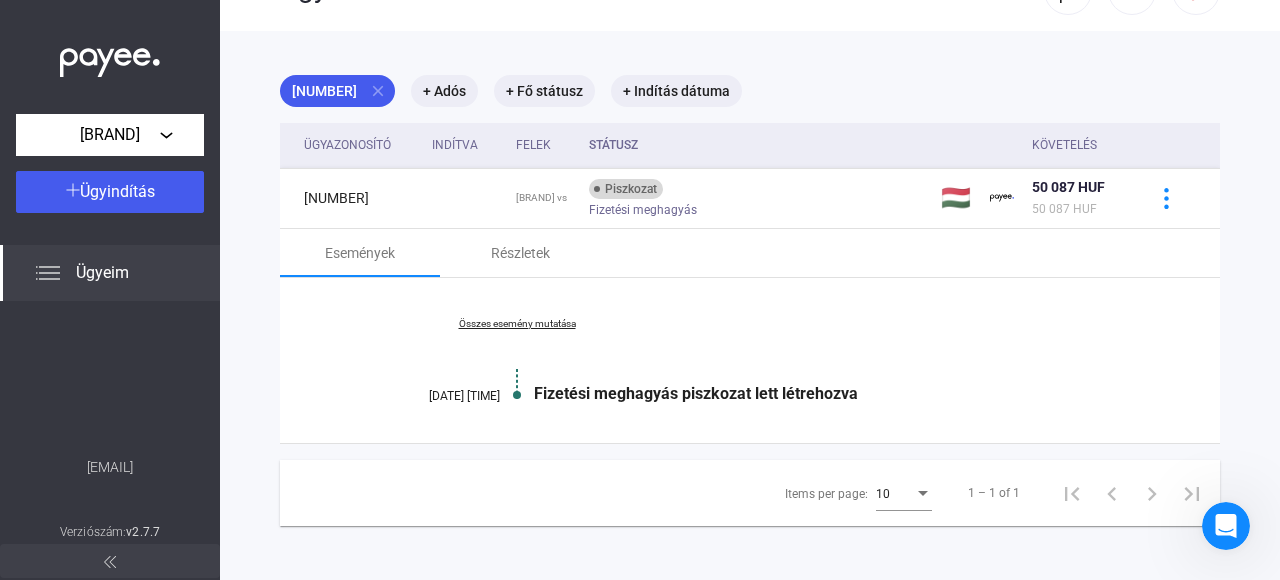 scroll, scrollTop: 95, scrollLeft: 0, axis: vertical 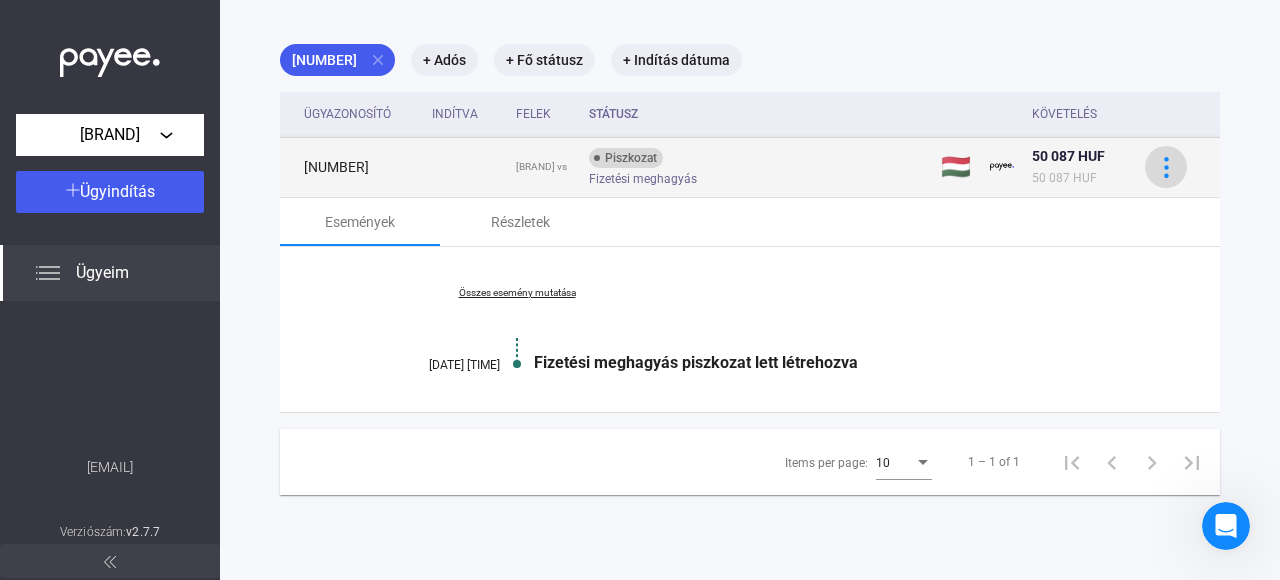 click at bounding box center [1166, 167] 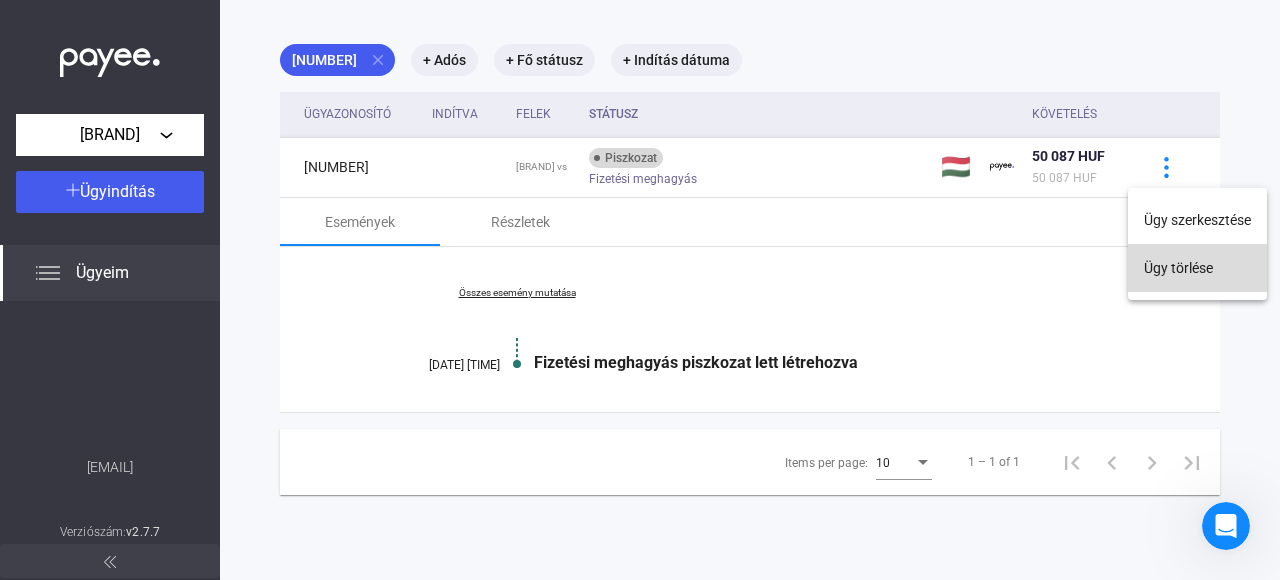 click on "Ügy törlése" at bounding box center (1197, 268) 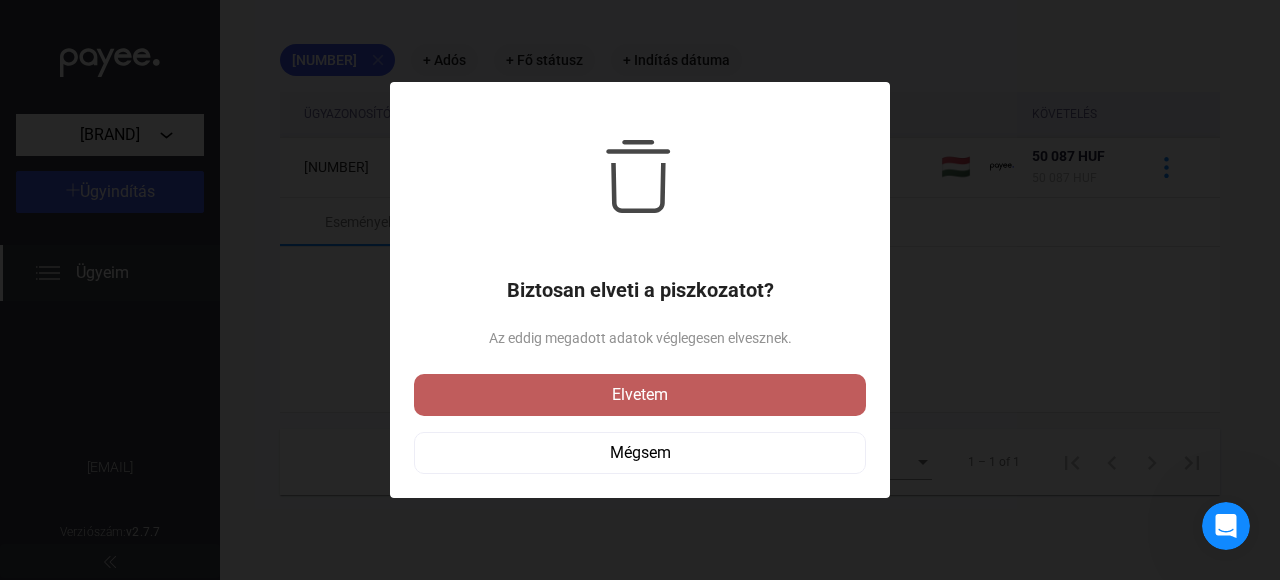 click on "Elvetem" at bounding box center [640, 395] 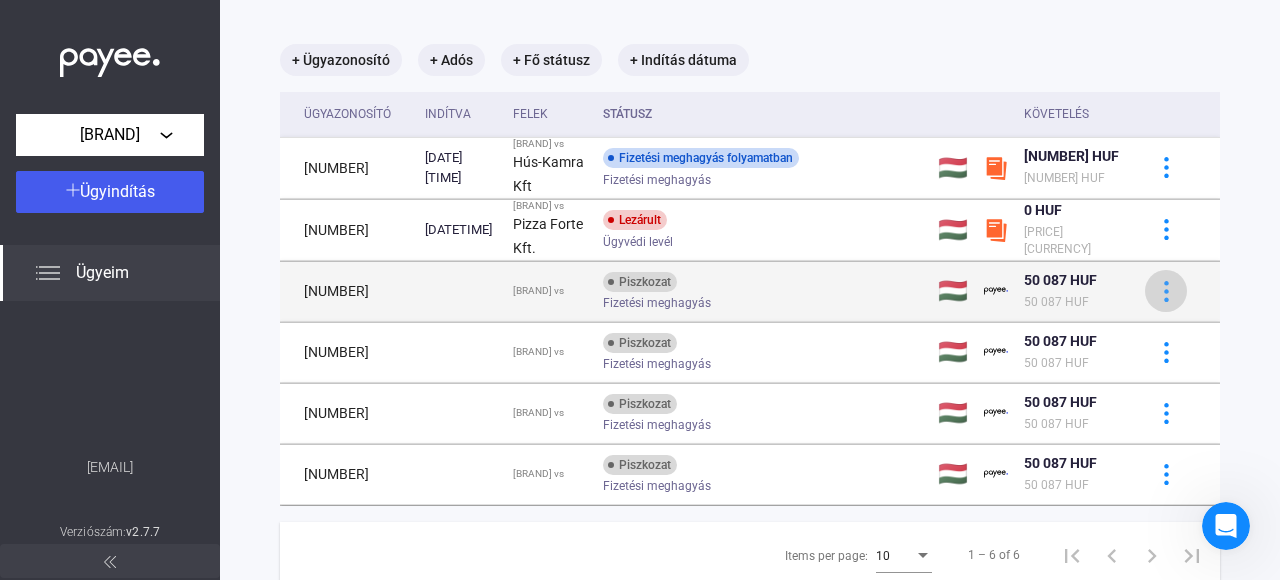 click at bounding box center (1166, 291) 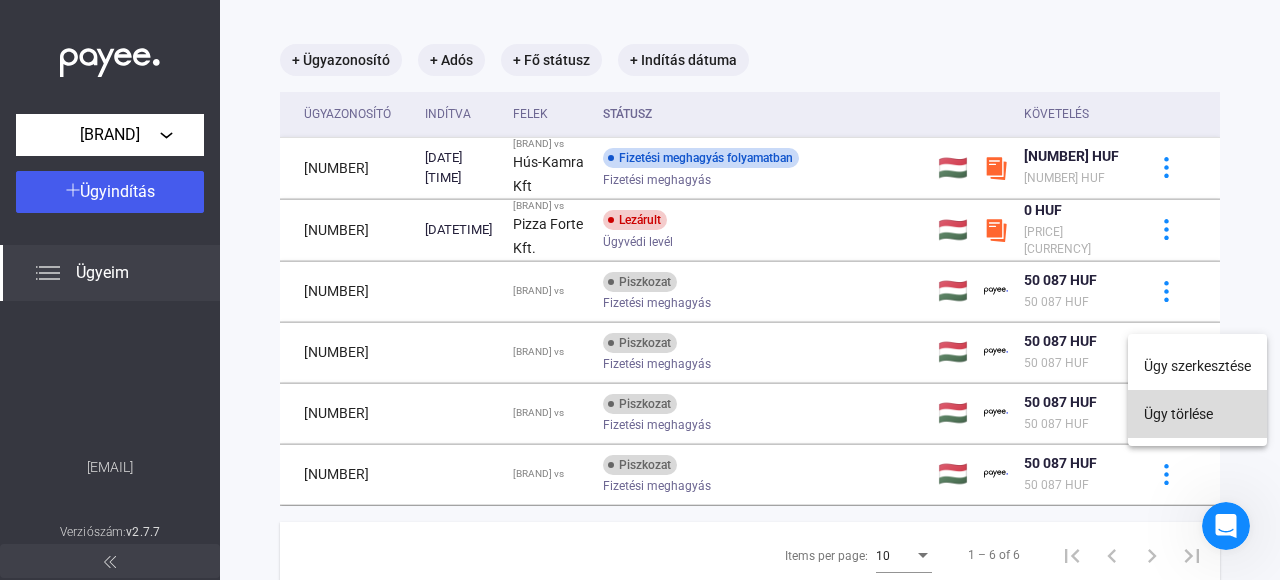 click on "Ügy törlése" at bounding box center [1197, 414] 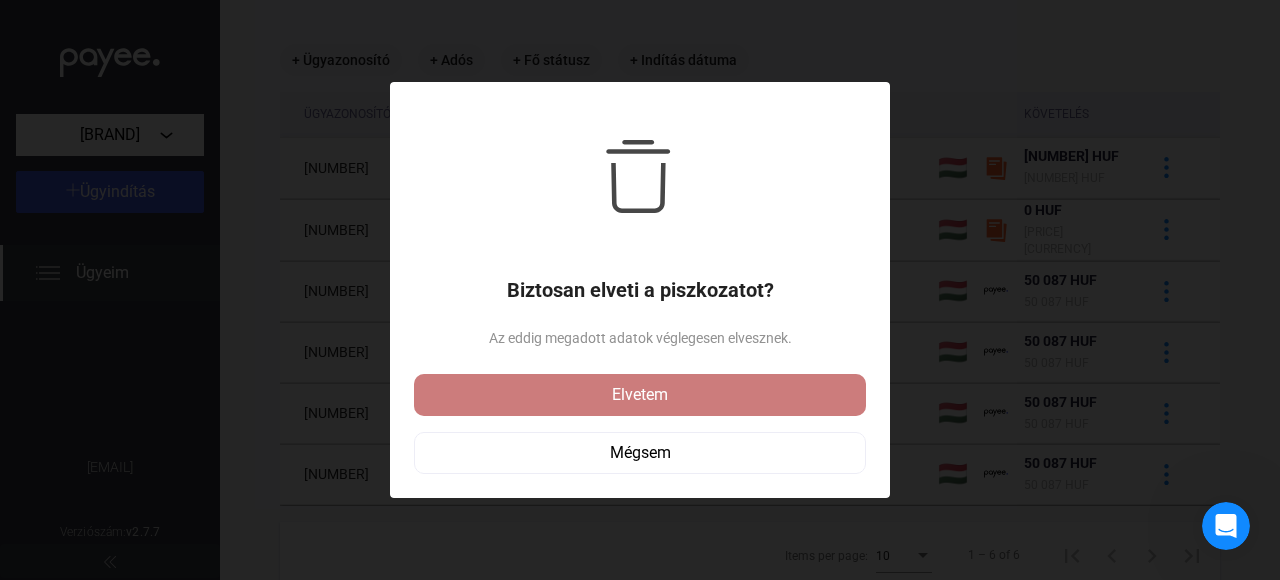 click on "Elvetem" at bounding box center (640, 395) 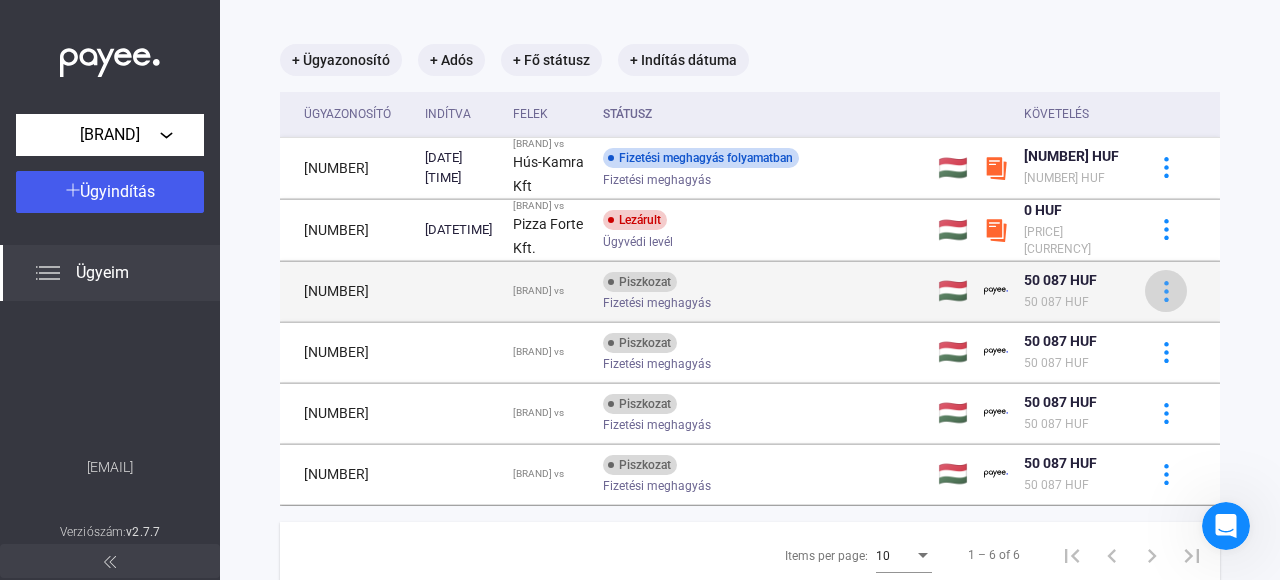 click at bounding box center [1166, 291] 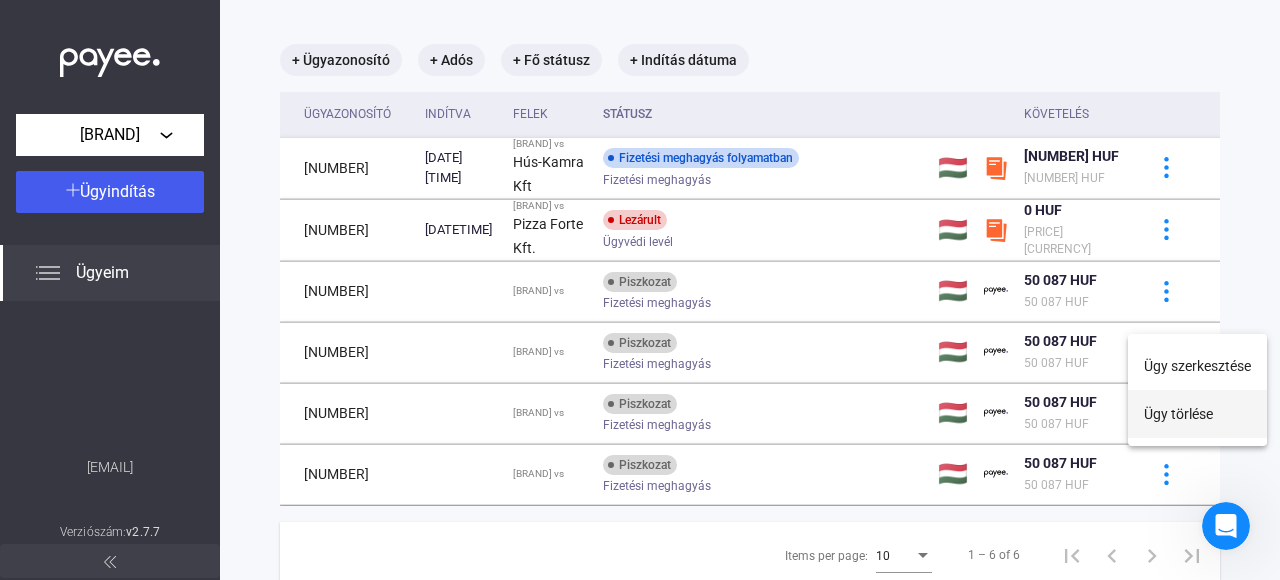 click on "Ügy törlése" at bounding box center [1197, 414] 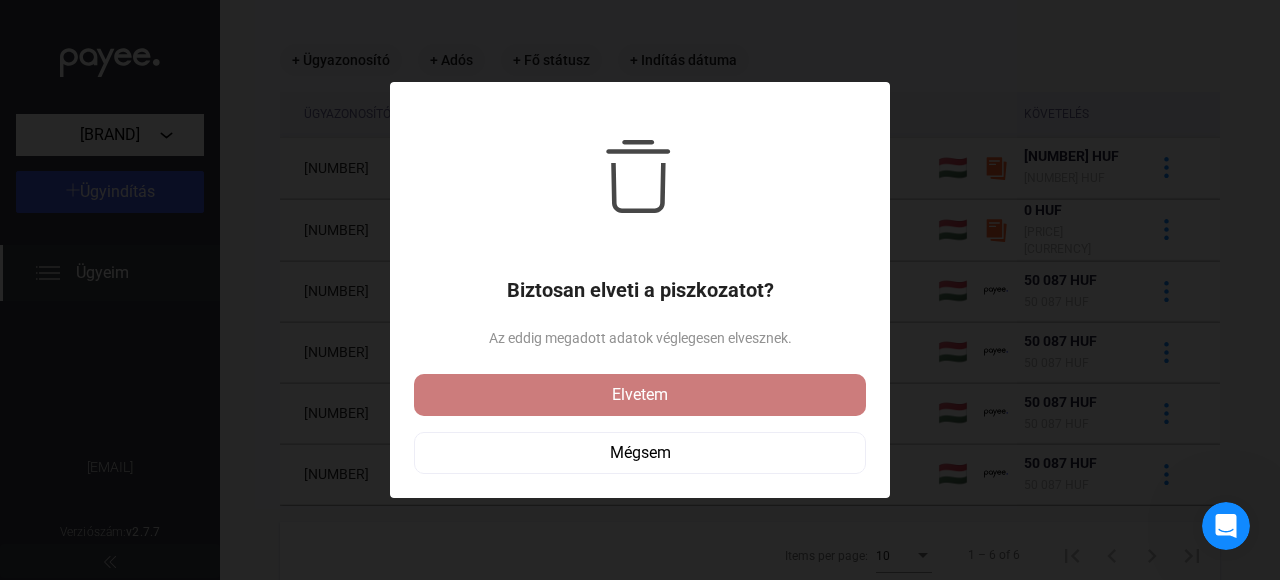 click on "Elvetem" at bounding box center [640, 395] 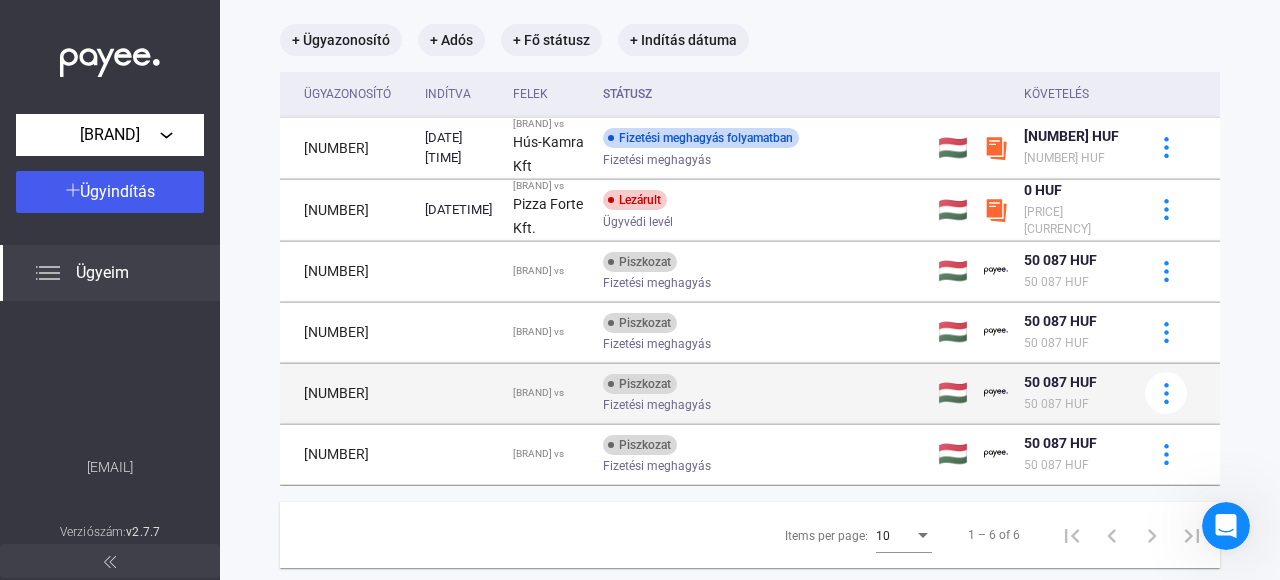 scroll, scrollTop: 84, scrollLeft: 0, axis: vertical 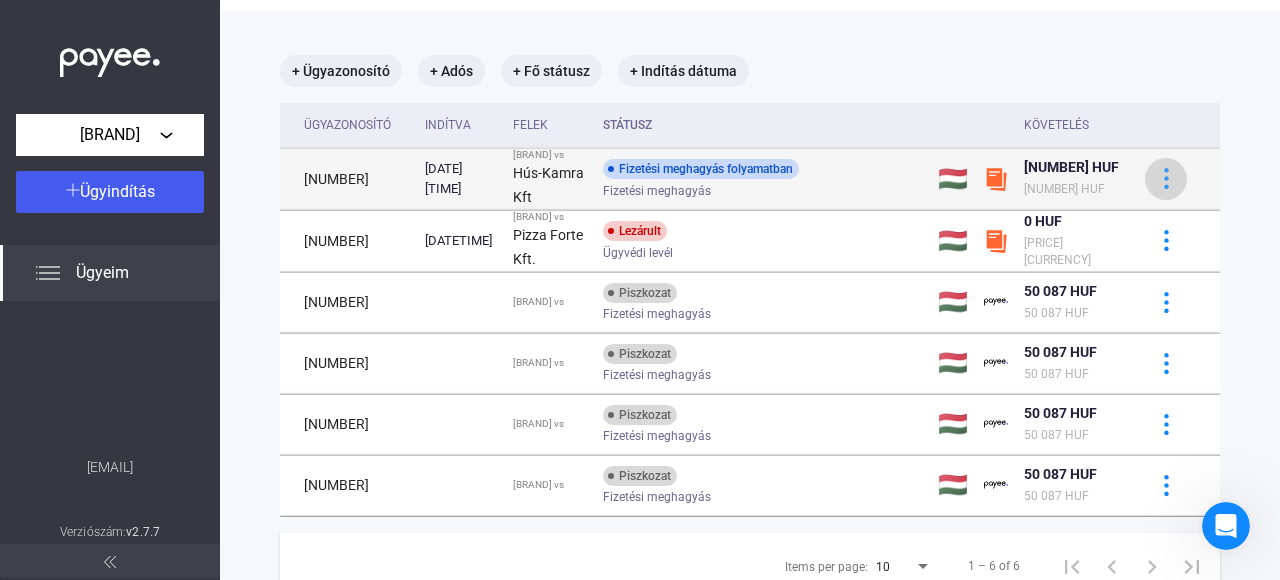 click at bounding box center (1166, 178) 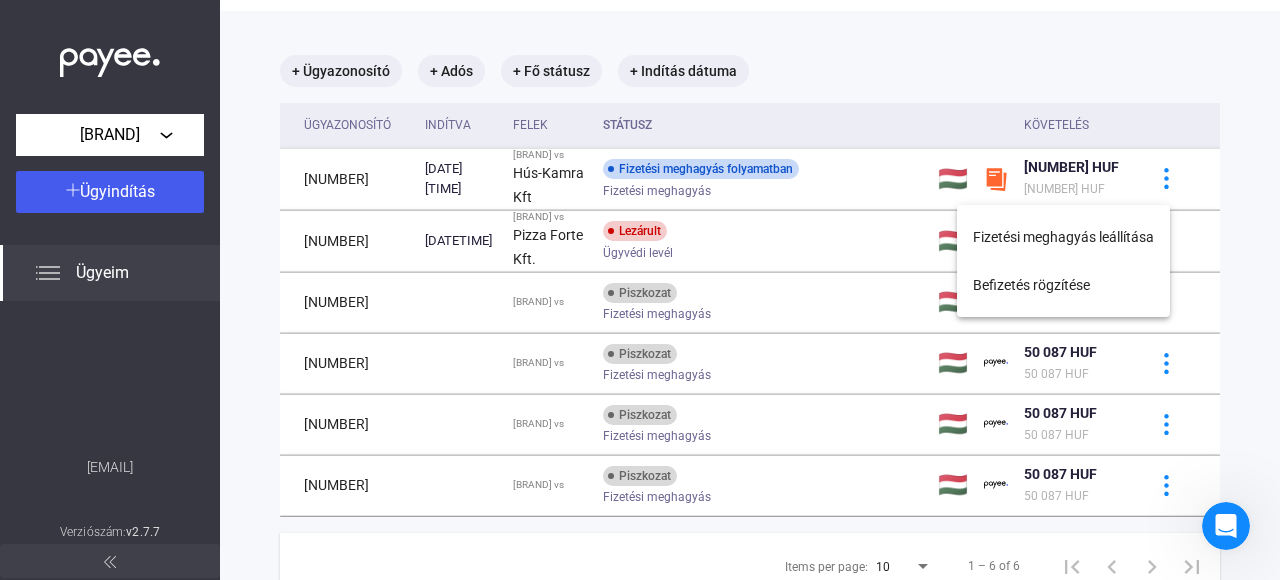 click at bounding box center [640, 290] 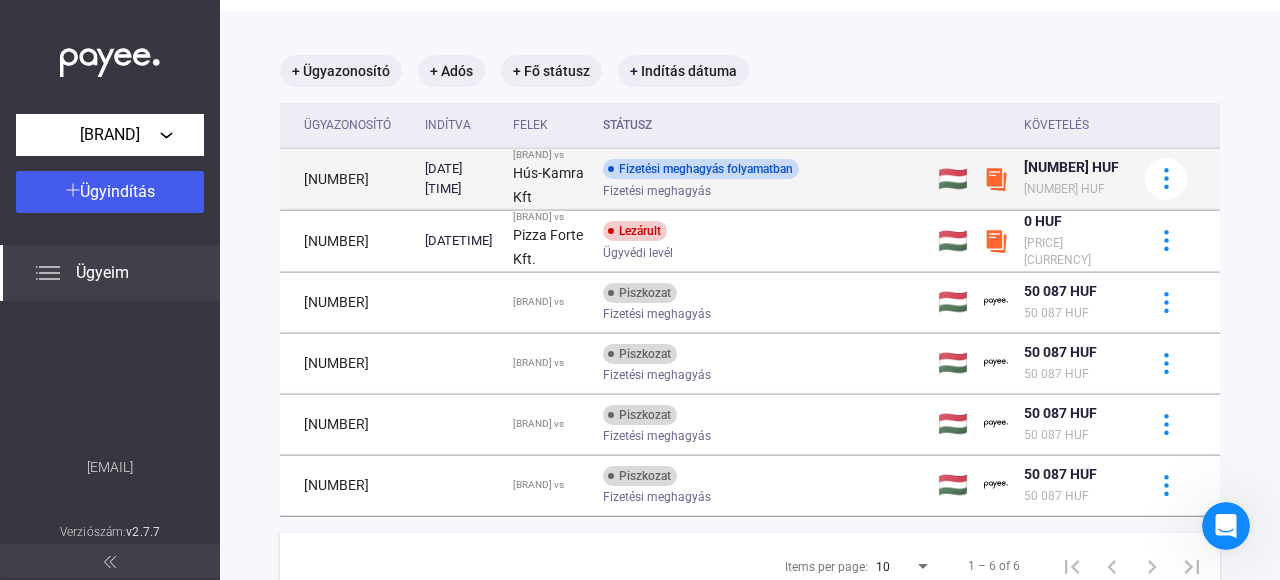 click on "Fizetési meghagyás folyamatban" at bounding box center (701, 169) 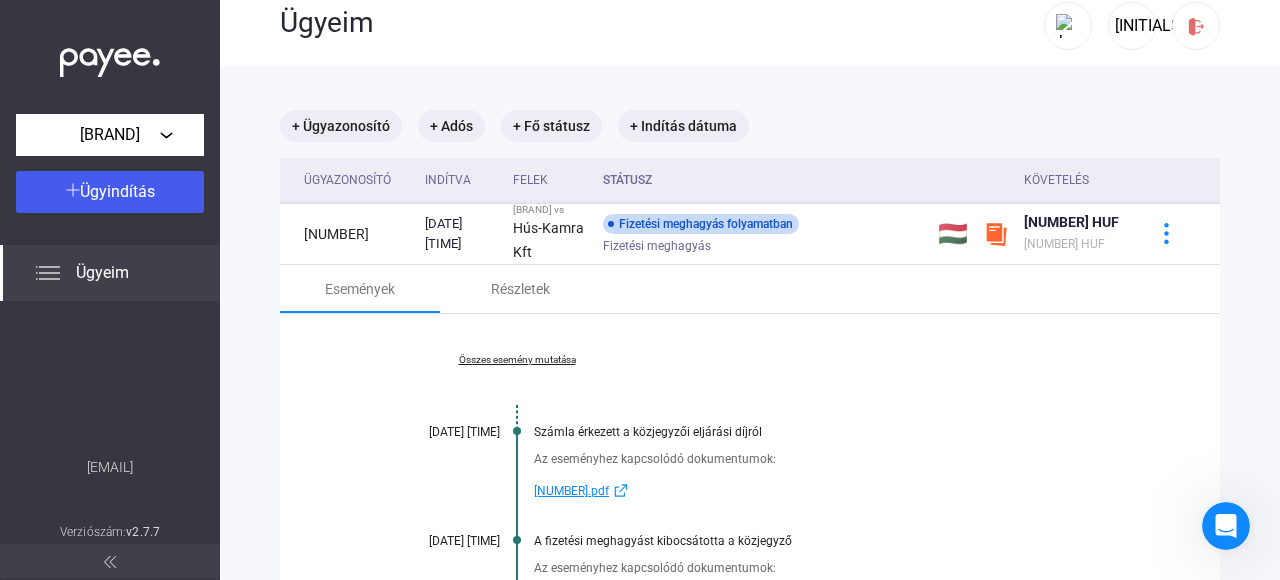 scroll, scrollTop: 0, scrollLeft: 0, axis: both 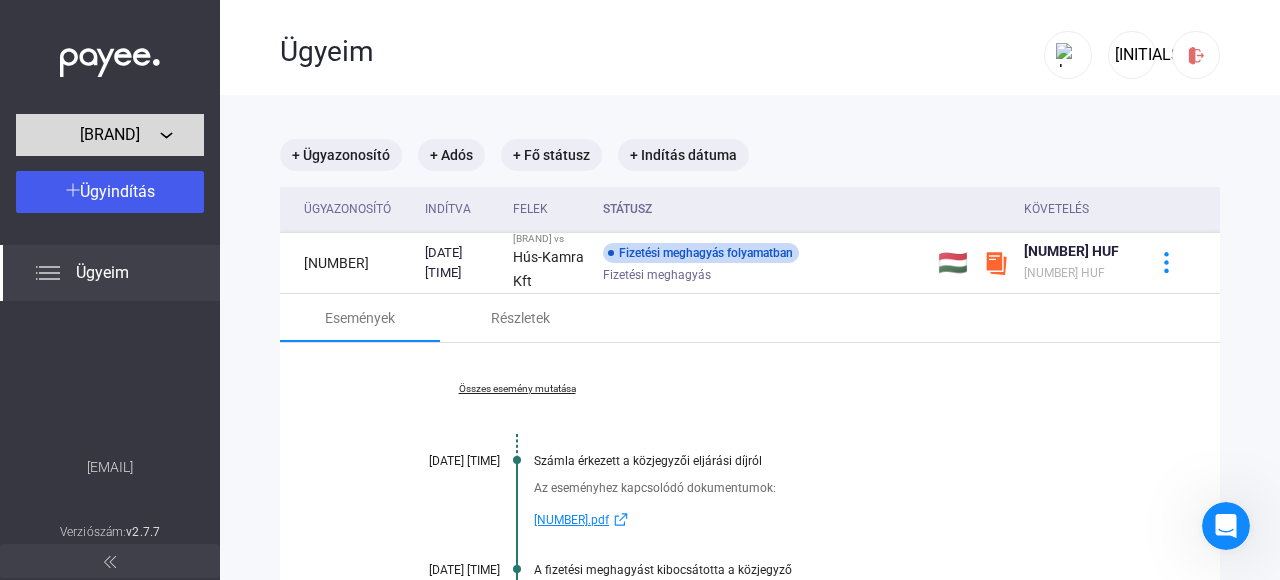 click on "[BRAND]" 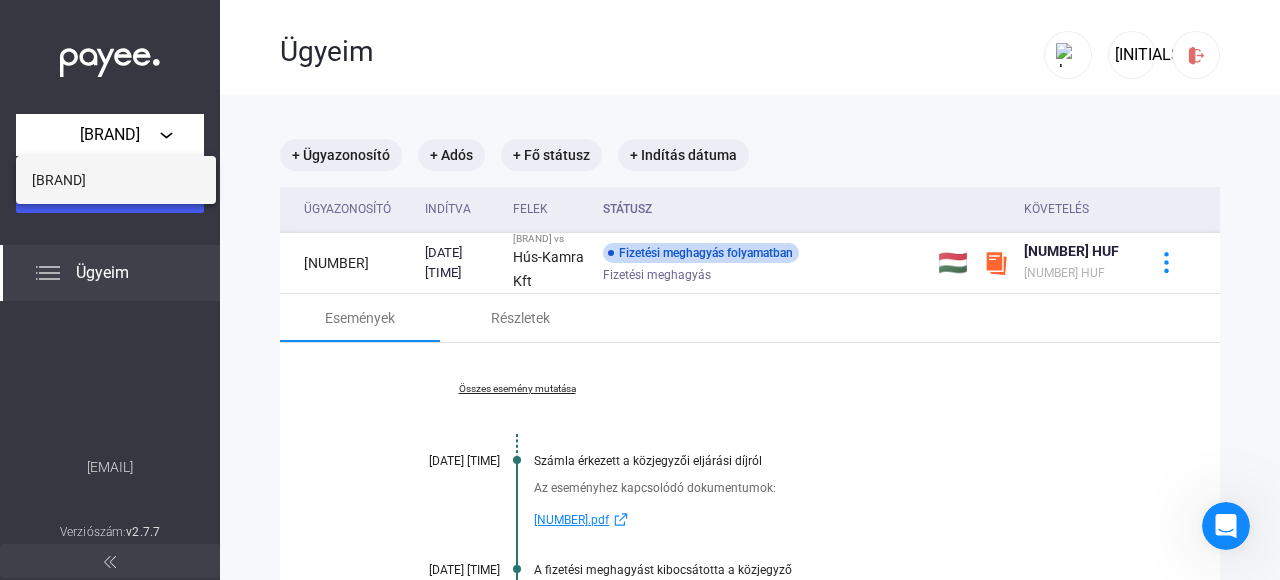 click on "[BRAND]" at bounding box center (116, 180) 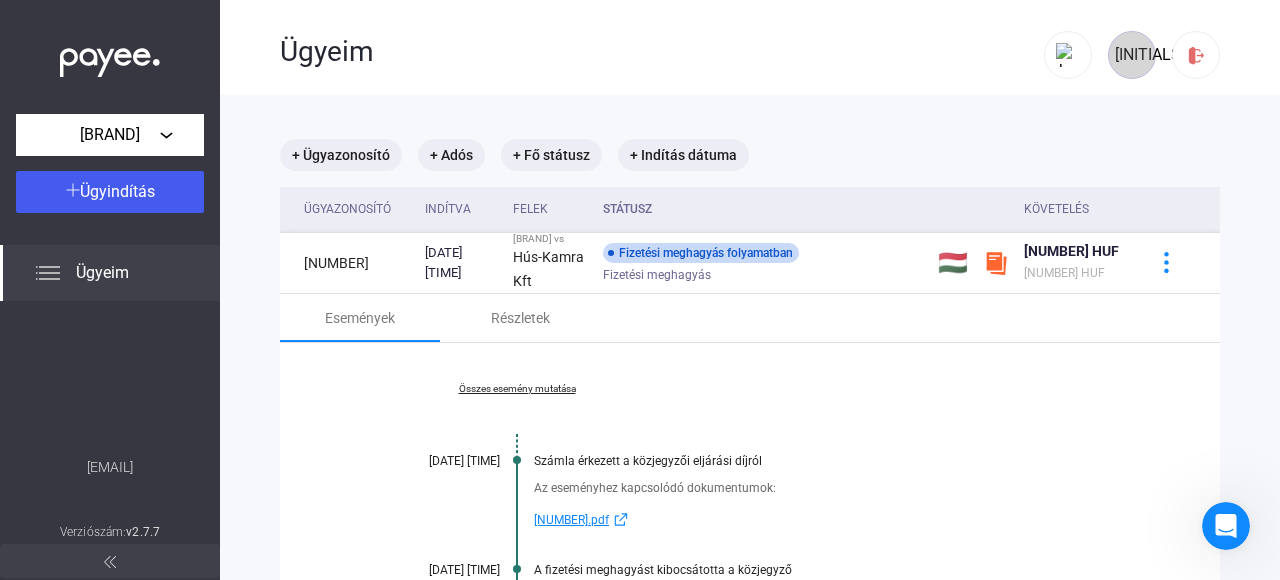 click on "[INITIALS]" at bounding box center (1132, 55) 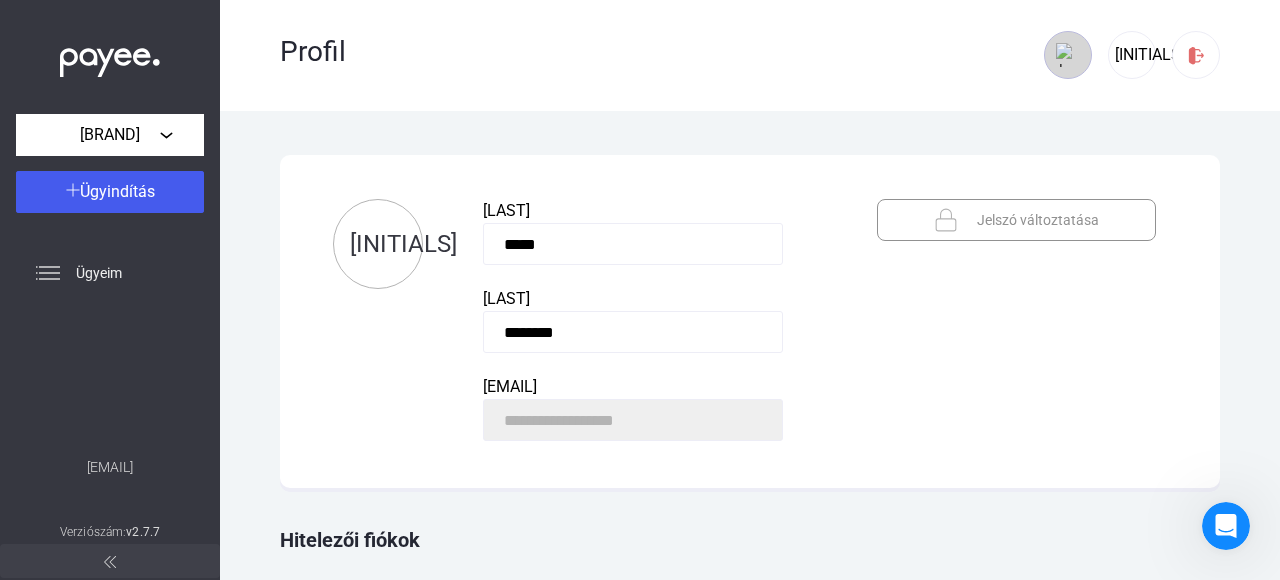click 